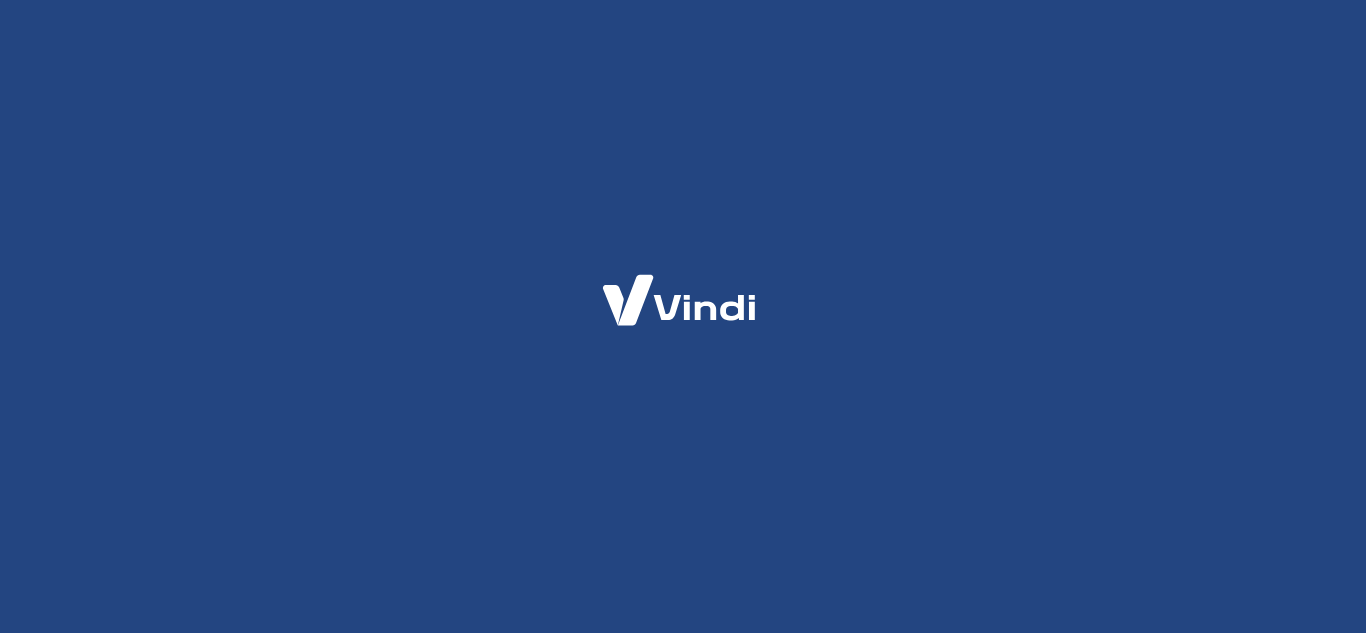 scroll, scrollTop: 0, scrollLeft: 0, axis: both 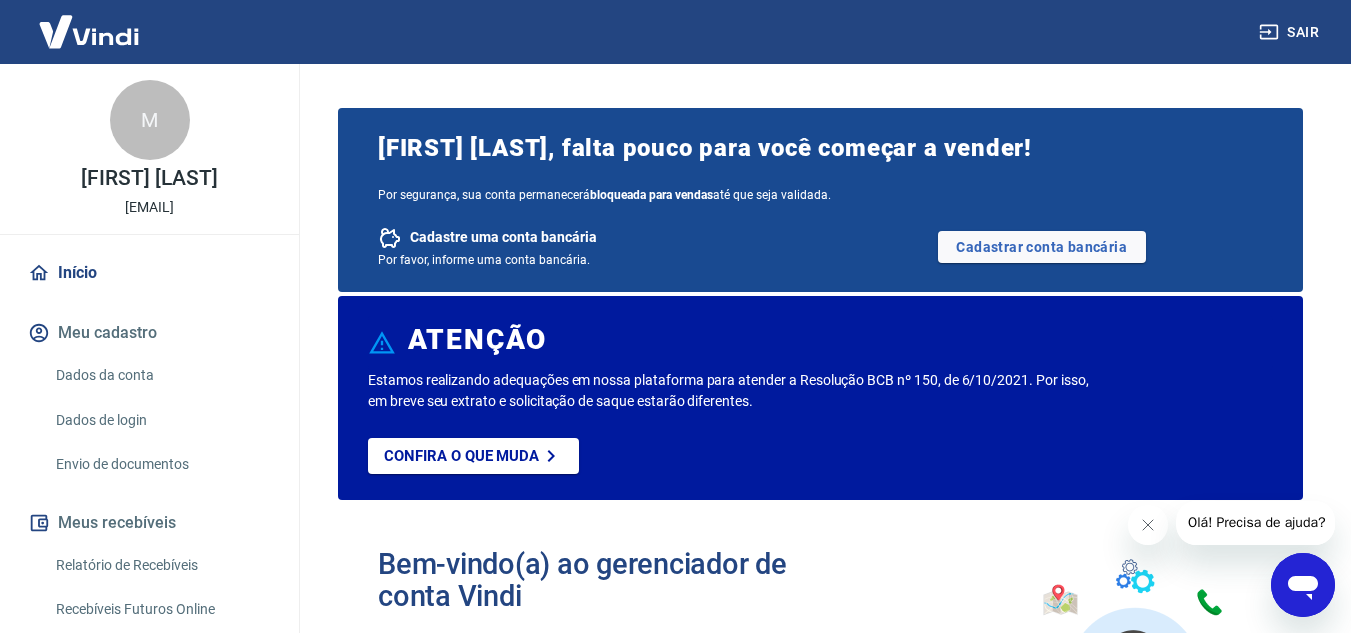click on "Dados da conta" at bounding box center [161, 375] 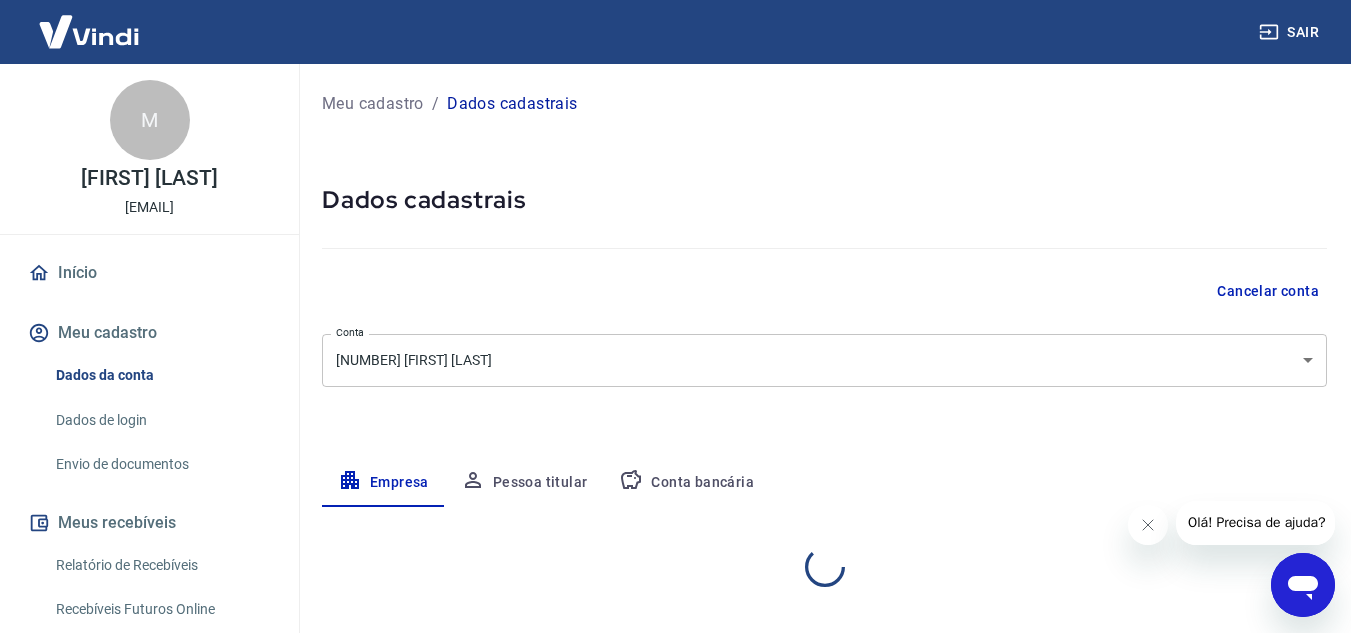 select on "SP" 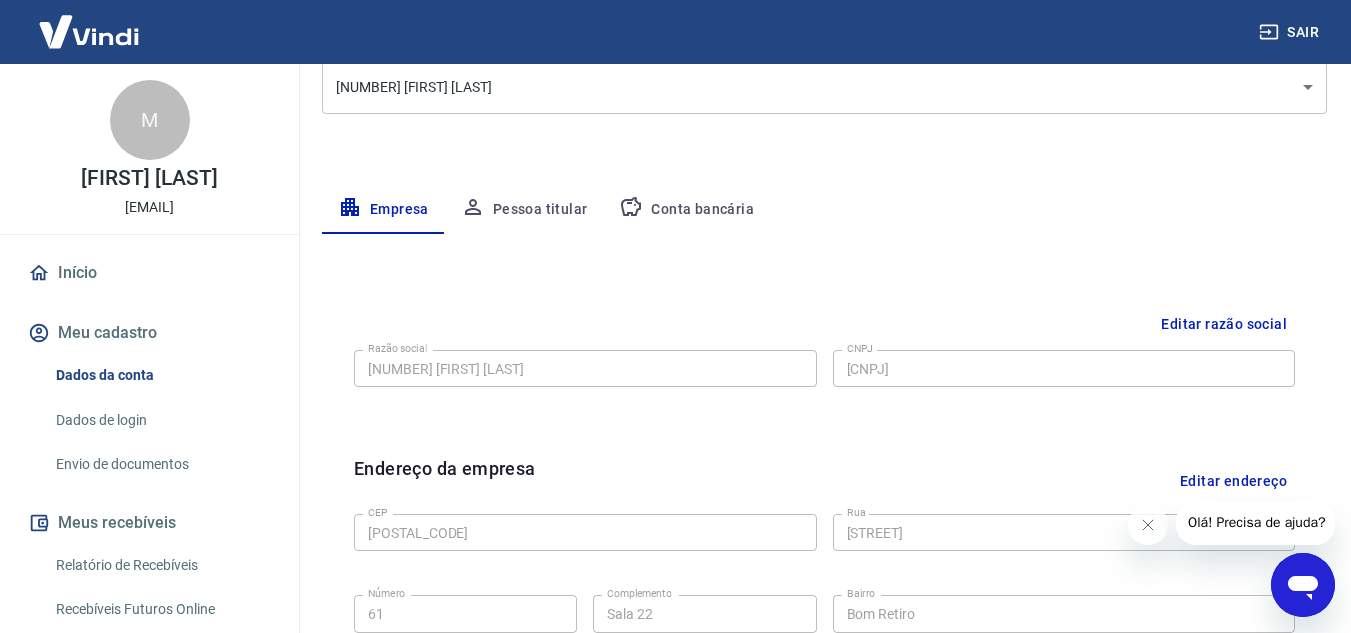 scroll, scrollTop: 268, scrollLeft: 0, axis: vertical 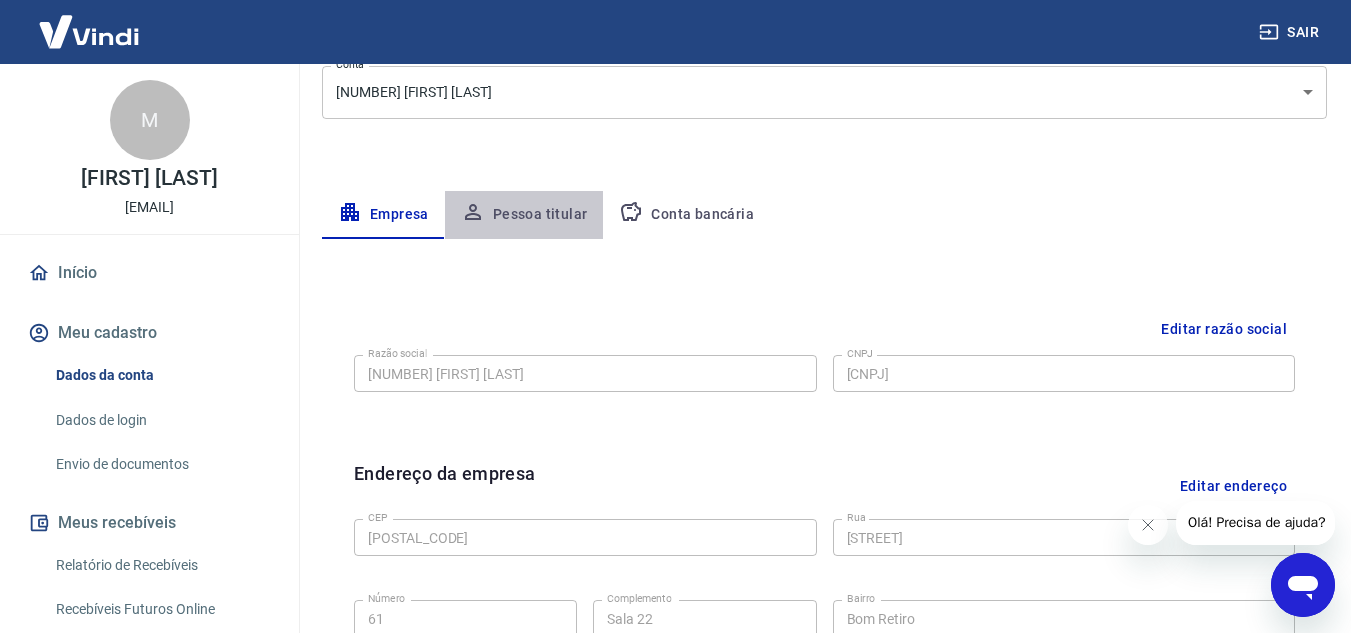 click on "Pessoa titular" at bounding box center [524, 215] 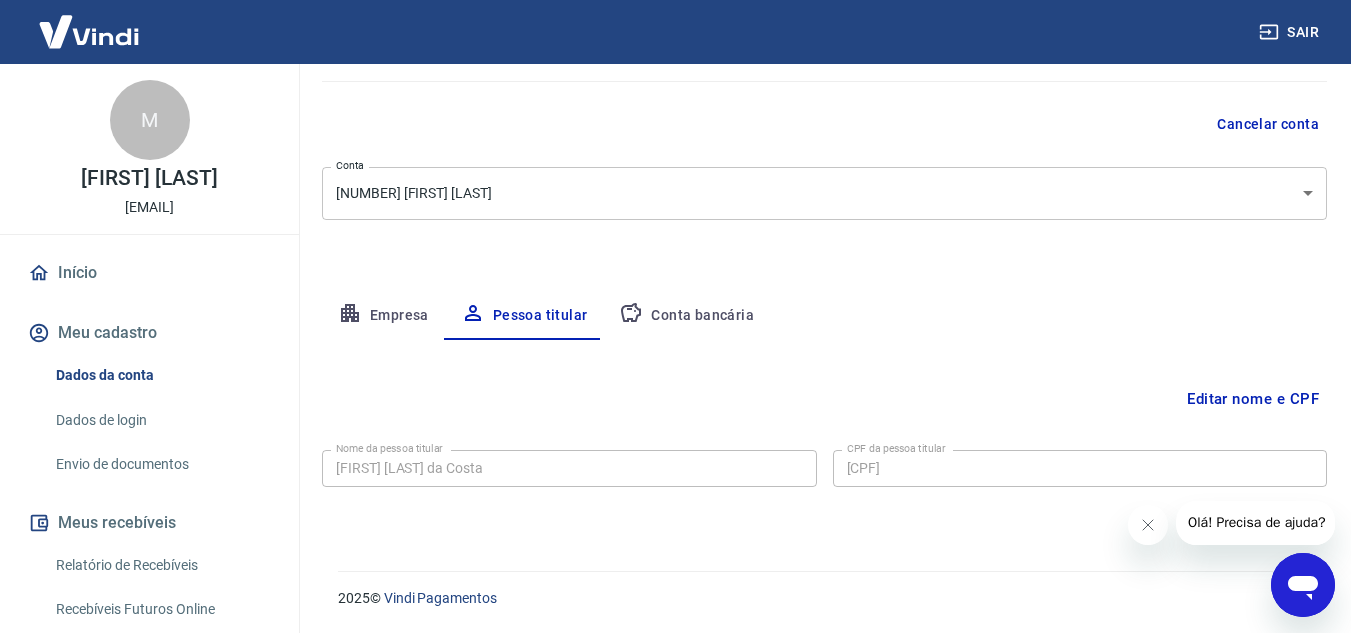 scroll, scrollTop: 167, scrollLeft: 0, axis: vertical 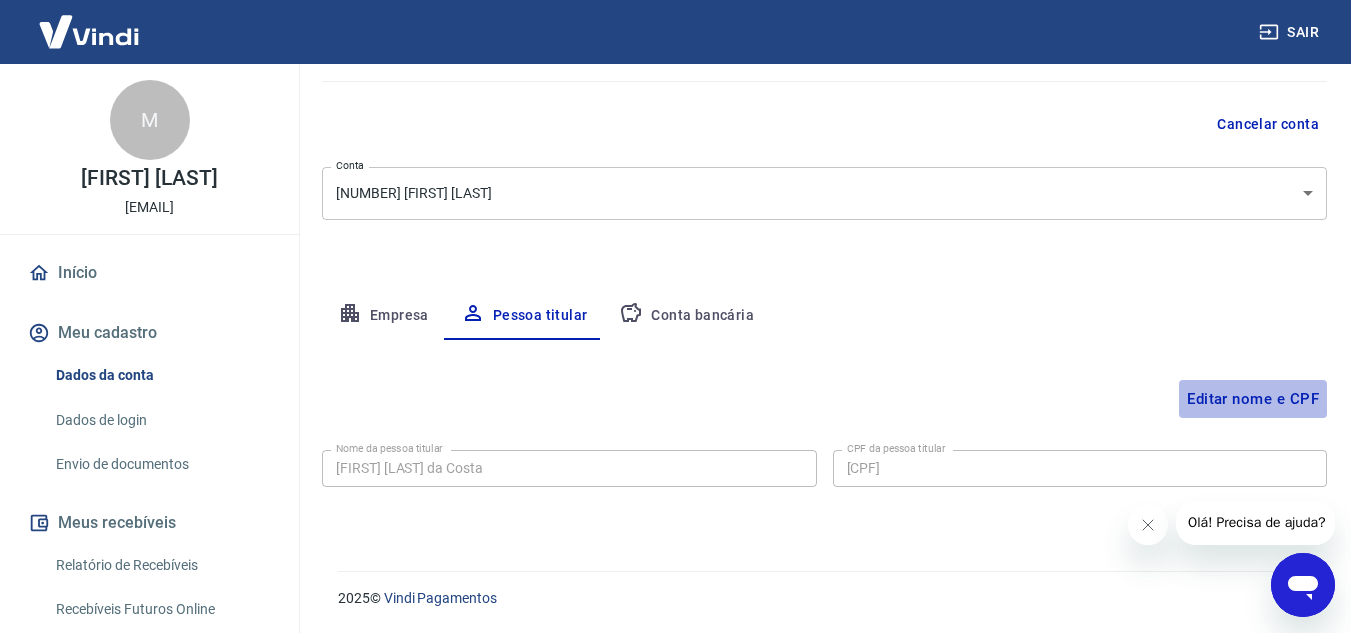 click on "Editar nome e CPF" at bounding box center [1253, 399] 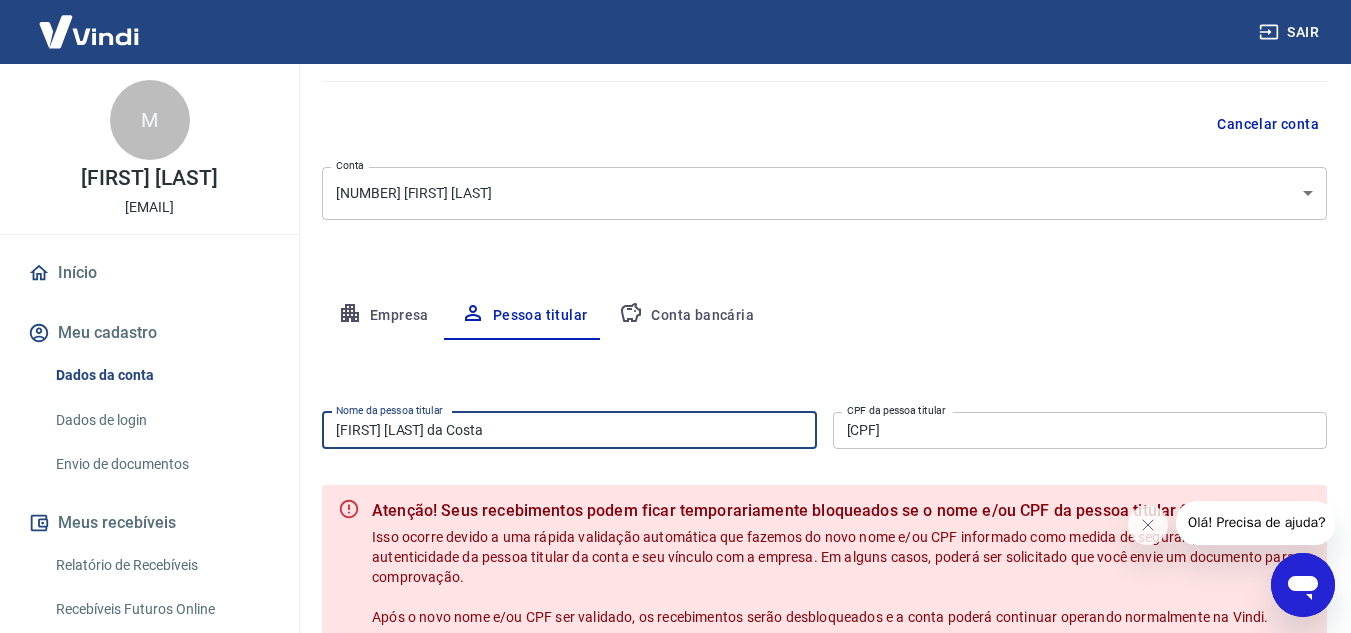 click on "Marcelo Fernandão da Costa" at bounding box center [569, 430] 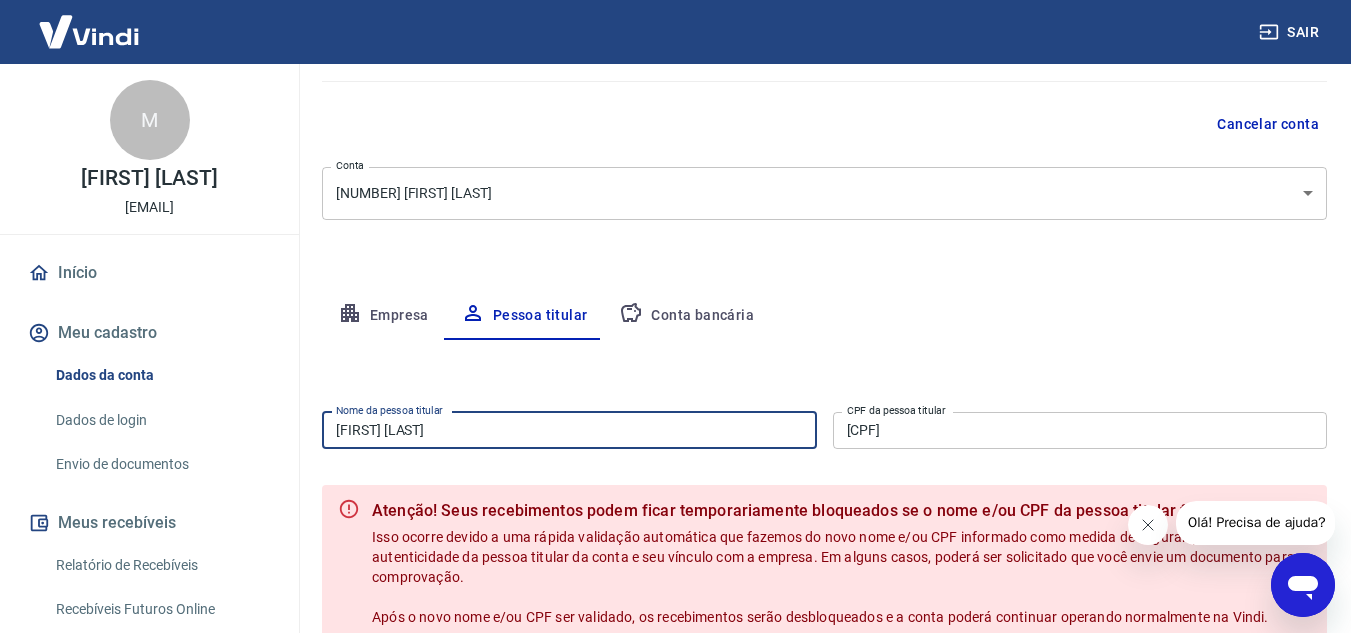 type on "Marcelo Fernando da Costa" 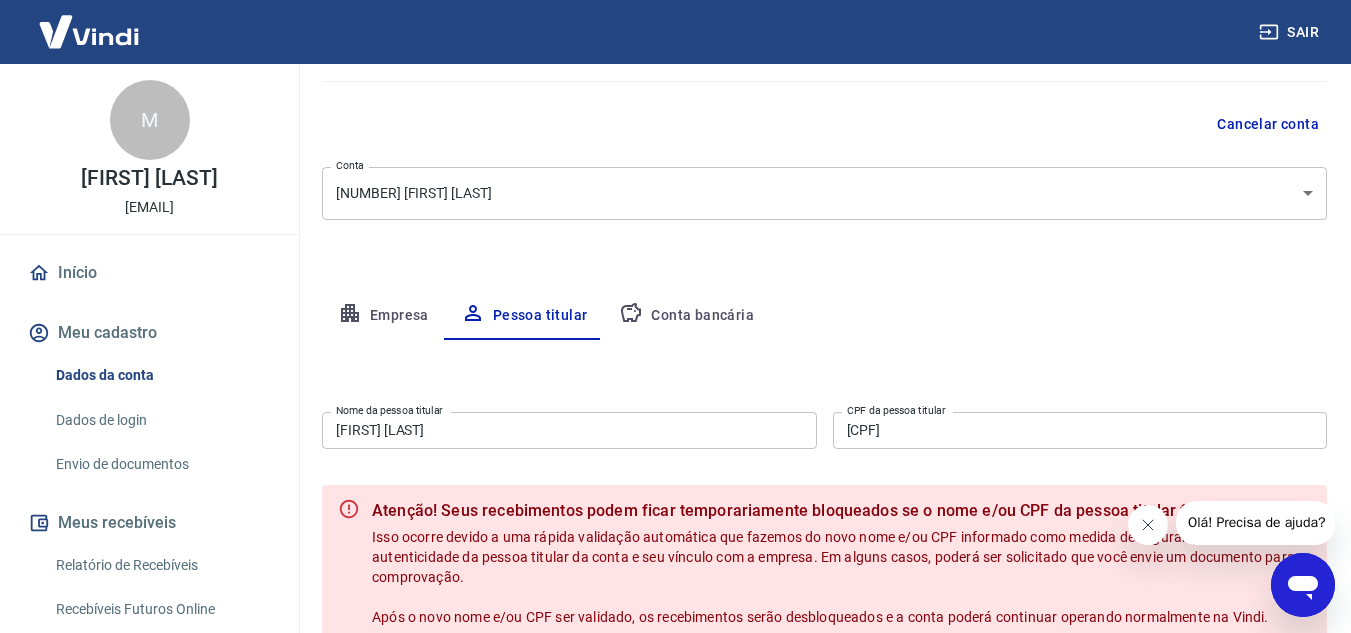 click at bounding box center [1147, 525] 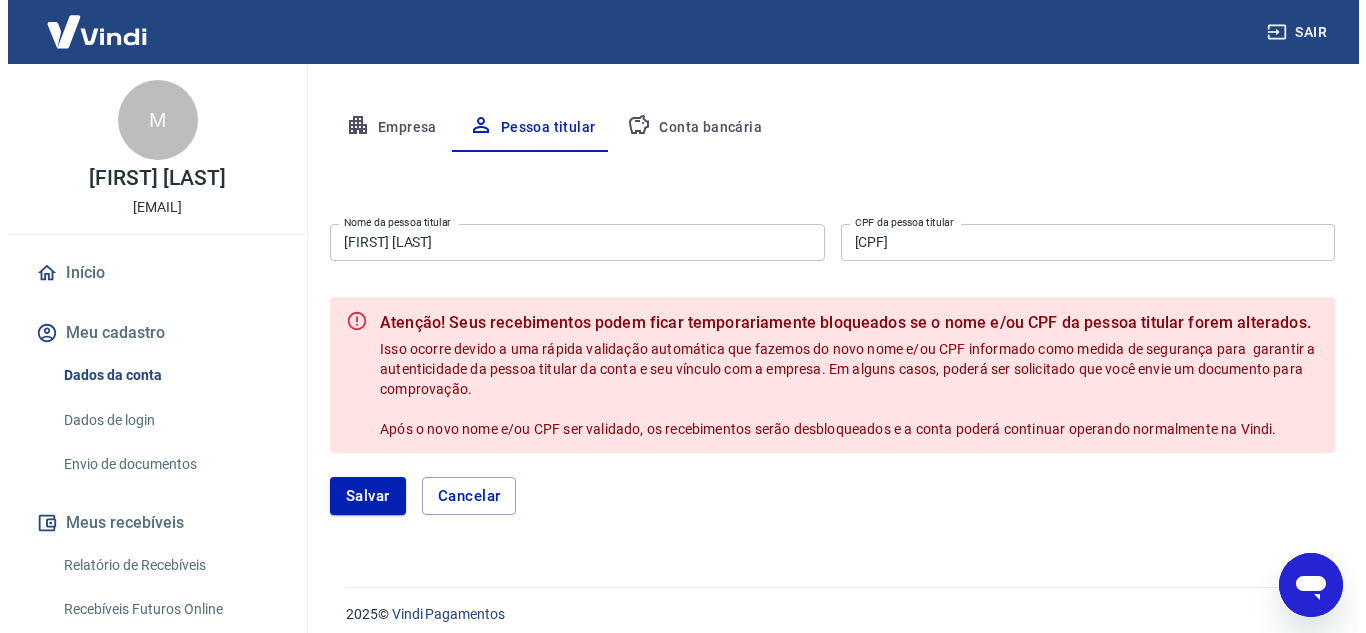 scroll, scrollTop: 371, scrollLeft: 0, axis: vertical 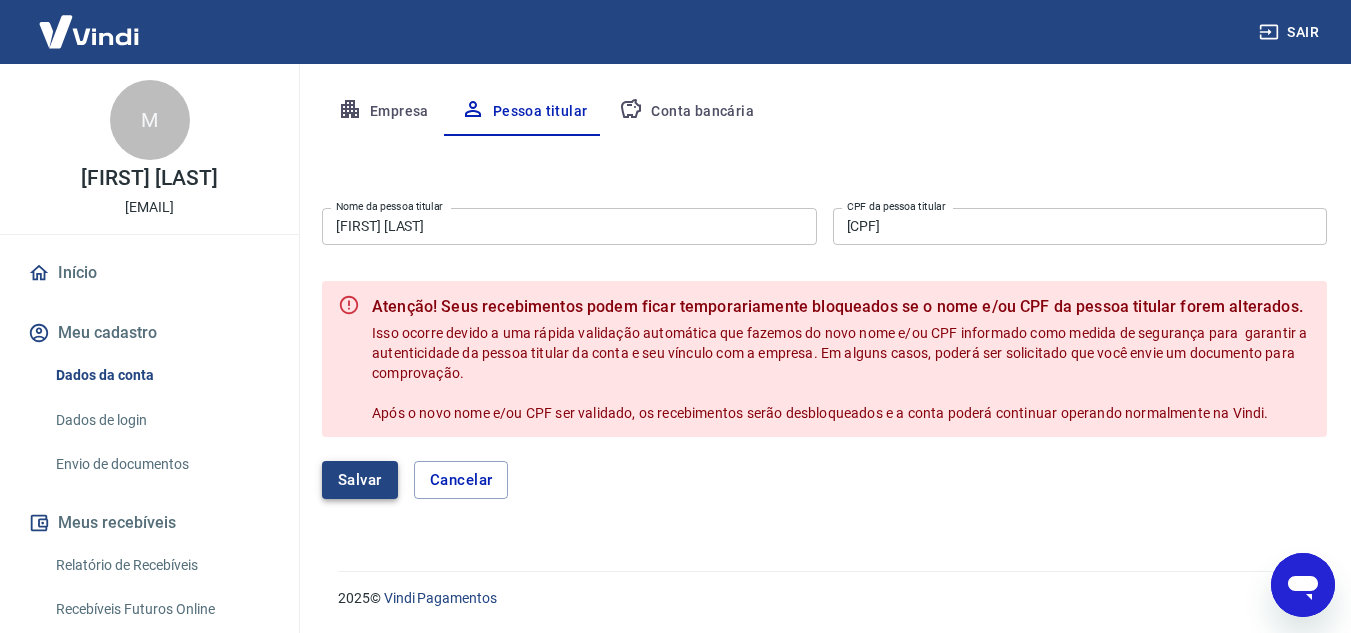 click on "Salvar" at bounding box center [360, 480] 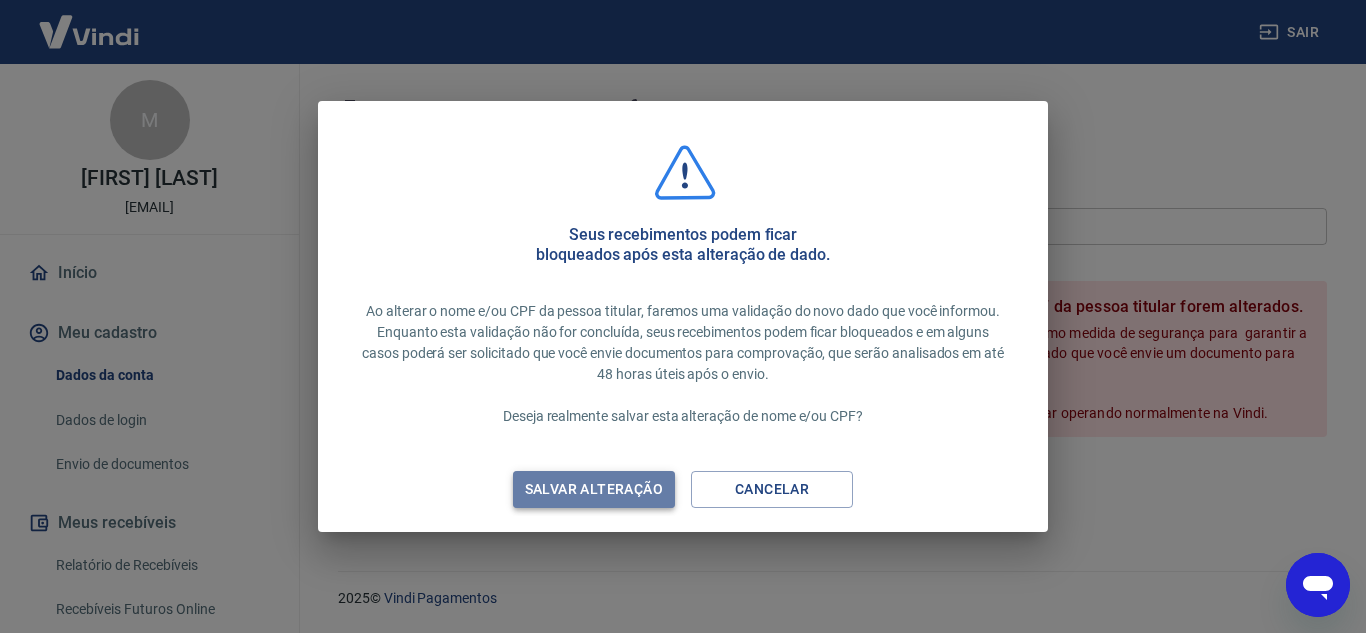 click on "Salvar alteração" at bounding box center [594, 489] 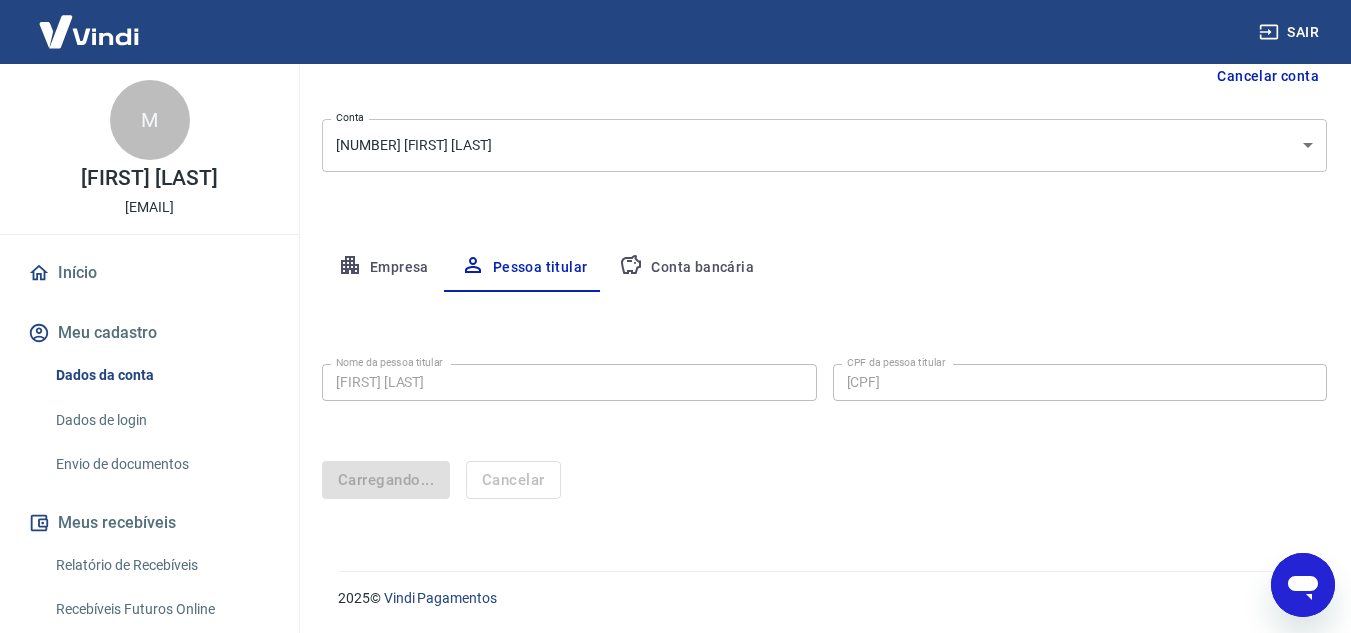 scroll, scrollTop: 167, scrollLeft: 0, axis: vertical 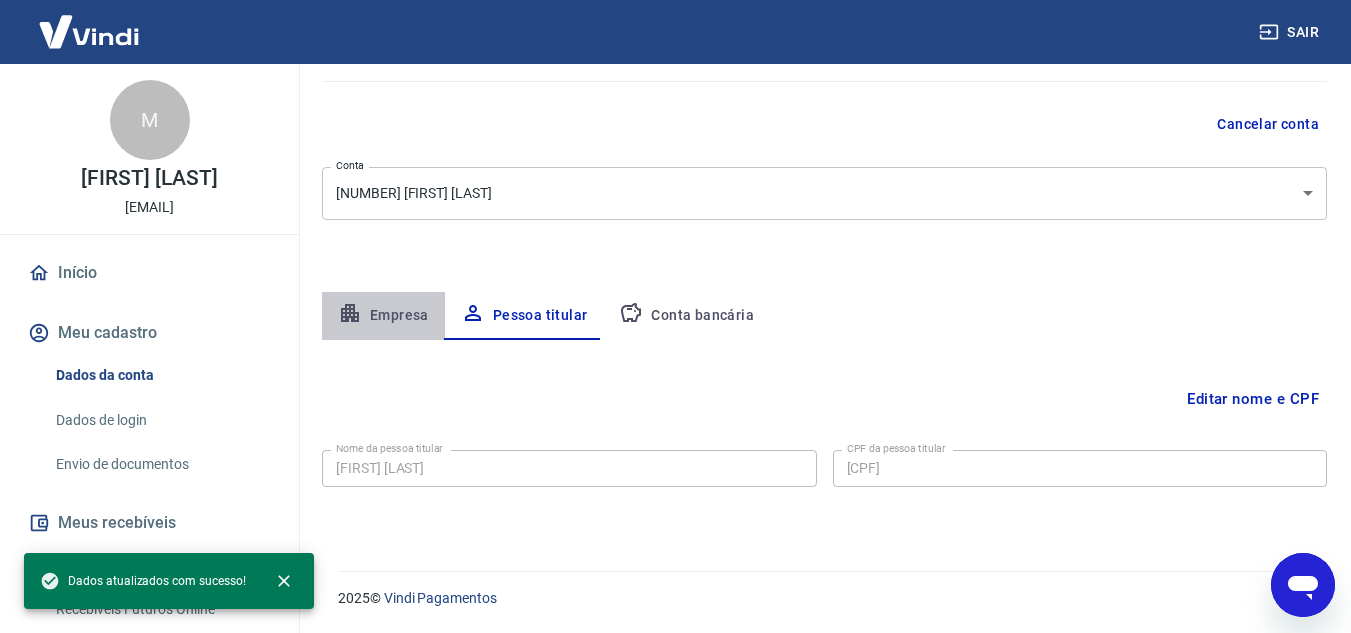 click on "Empresa" at bounding box center (383, 316) 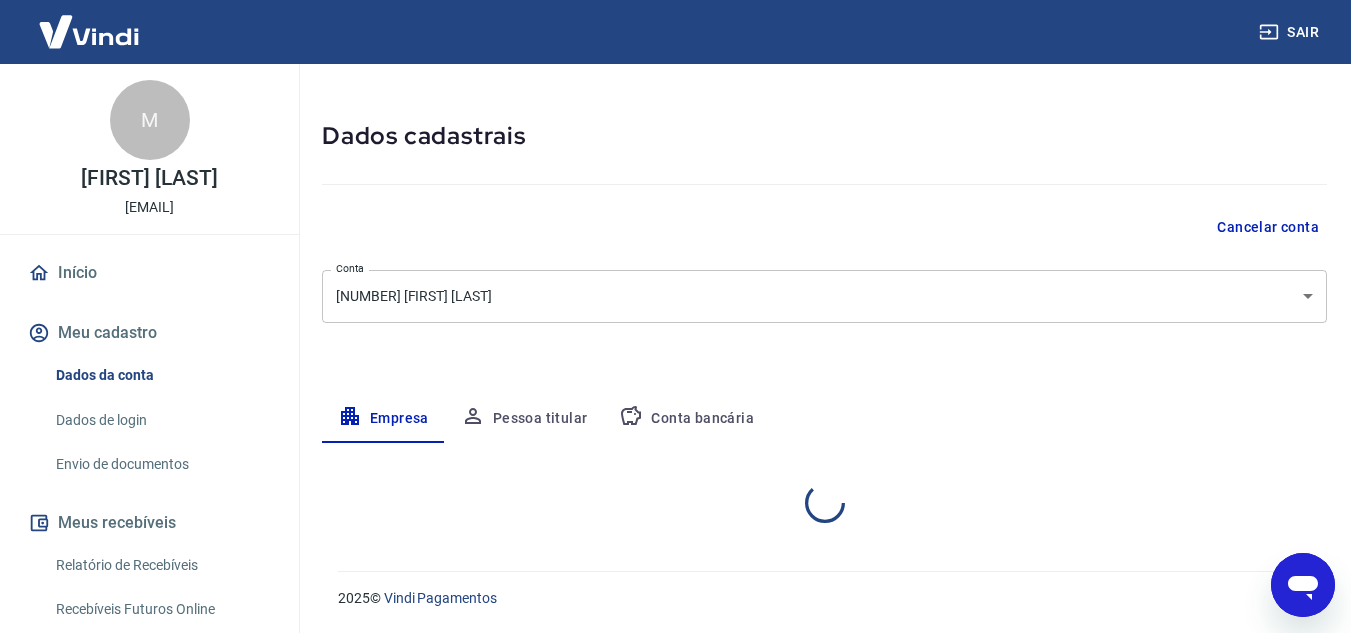 select on "SP" 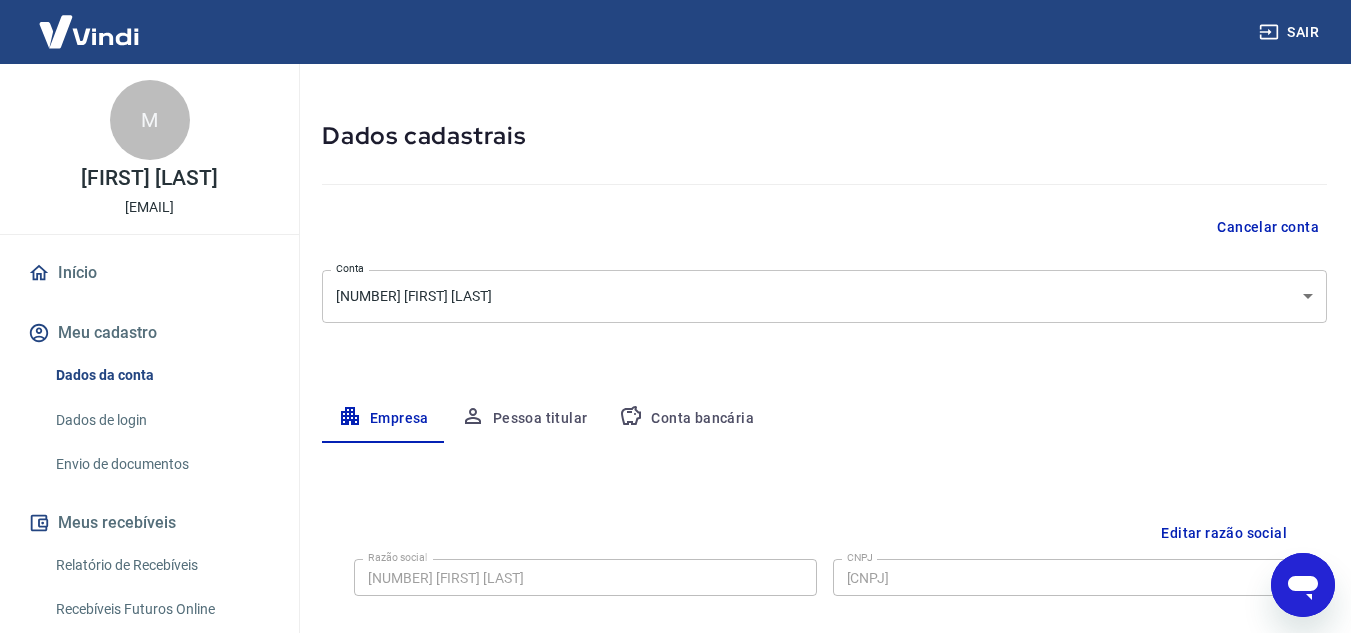 scroll, scrollTop: 167, scrollLeft: 0, axis: vertical 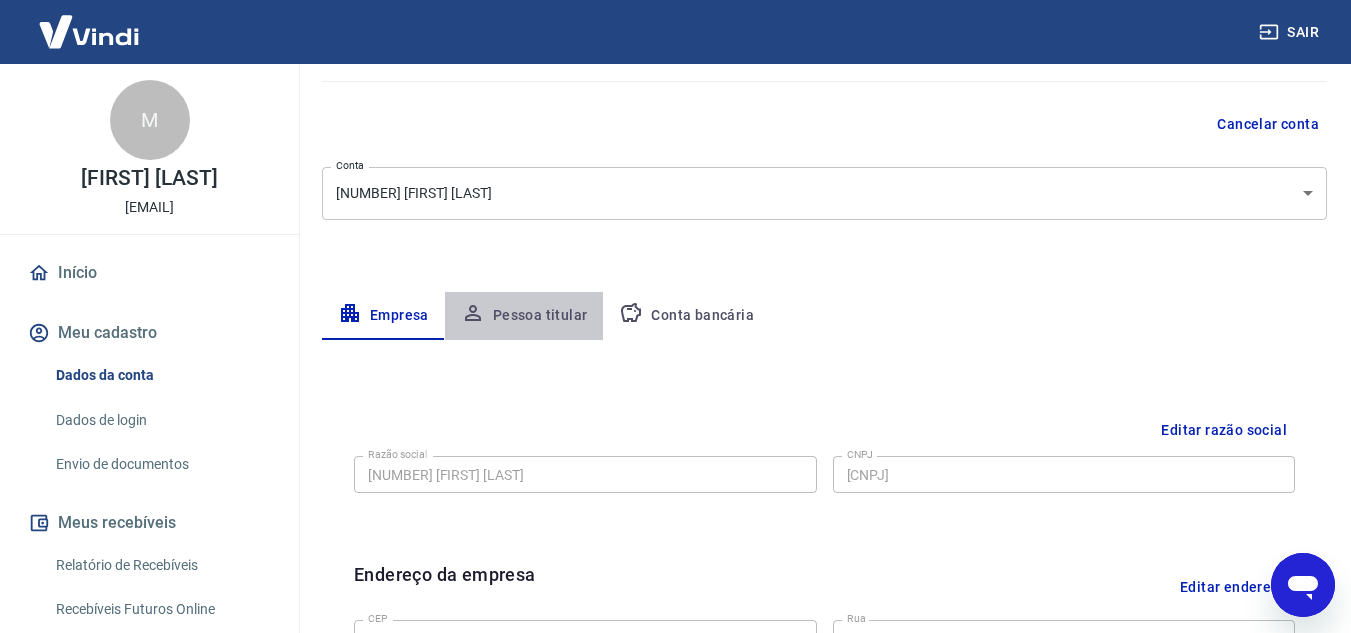 click on "Pessoa titular" at bounding box center [524, 316] 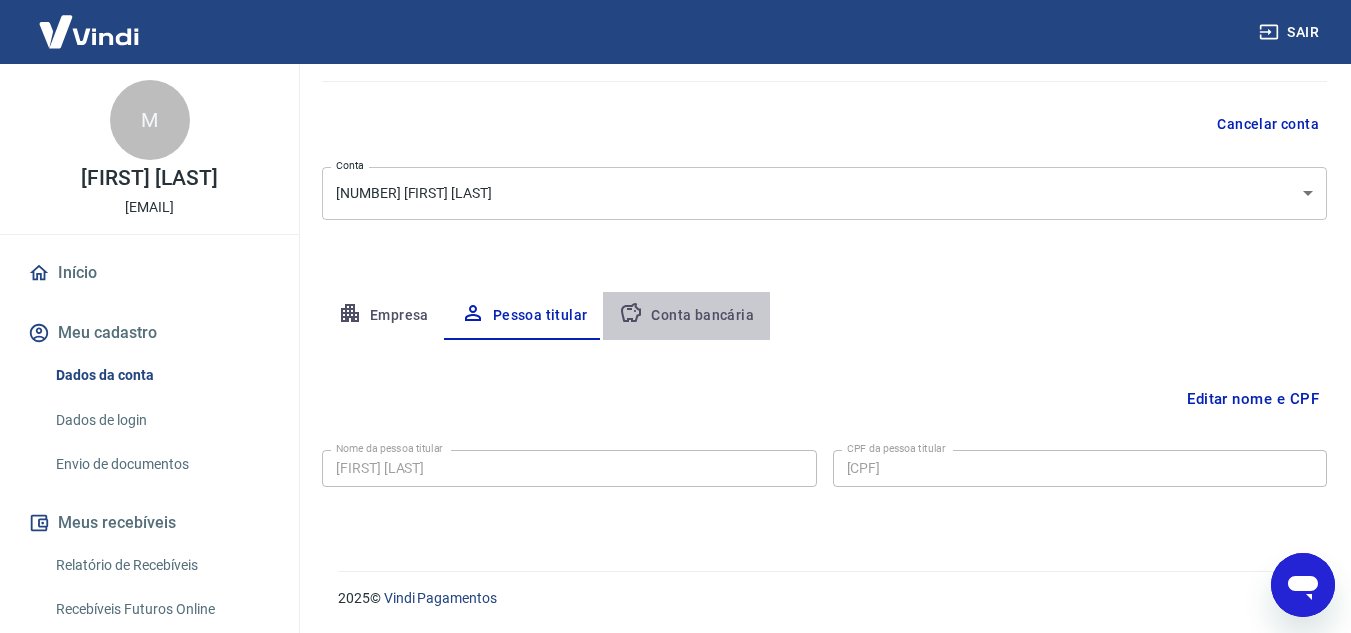 click on "Conta bancária" at bounding box center [686, 316] 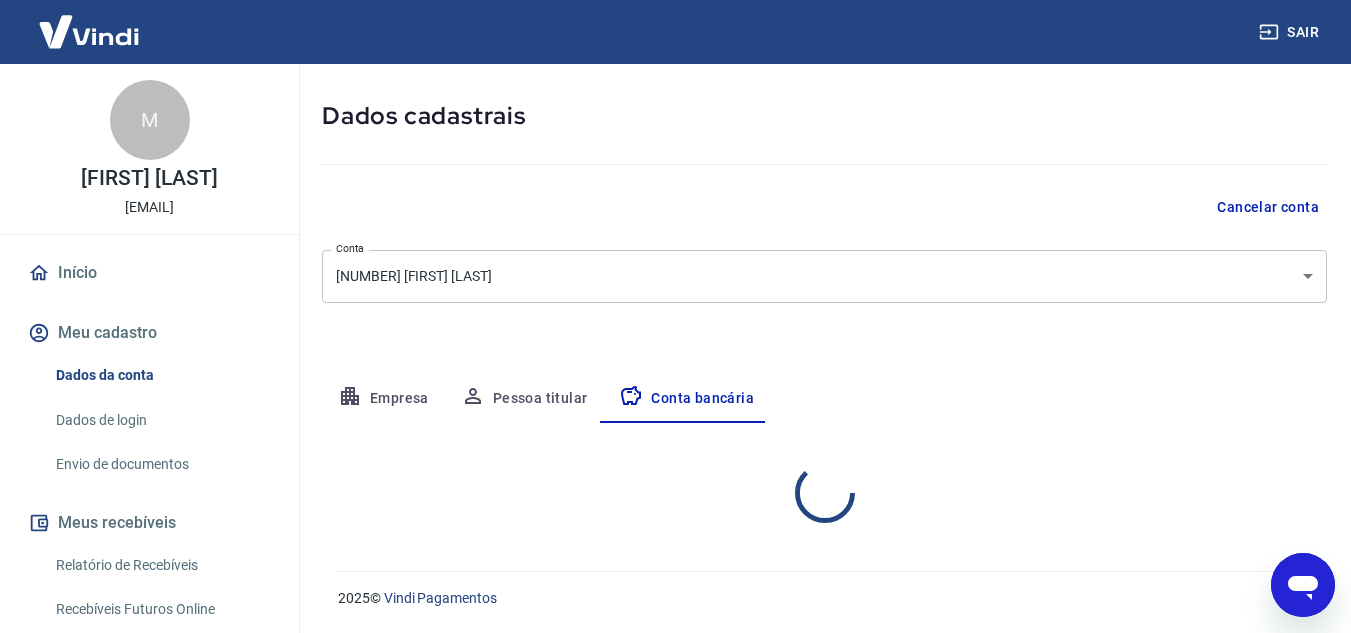 scroll, scrollTop: 167, scrollLeft: 0, axis: vertical 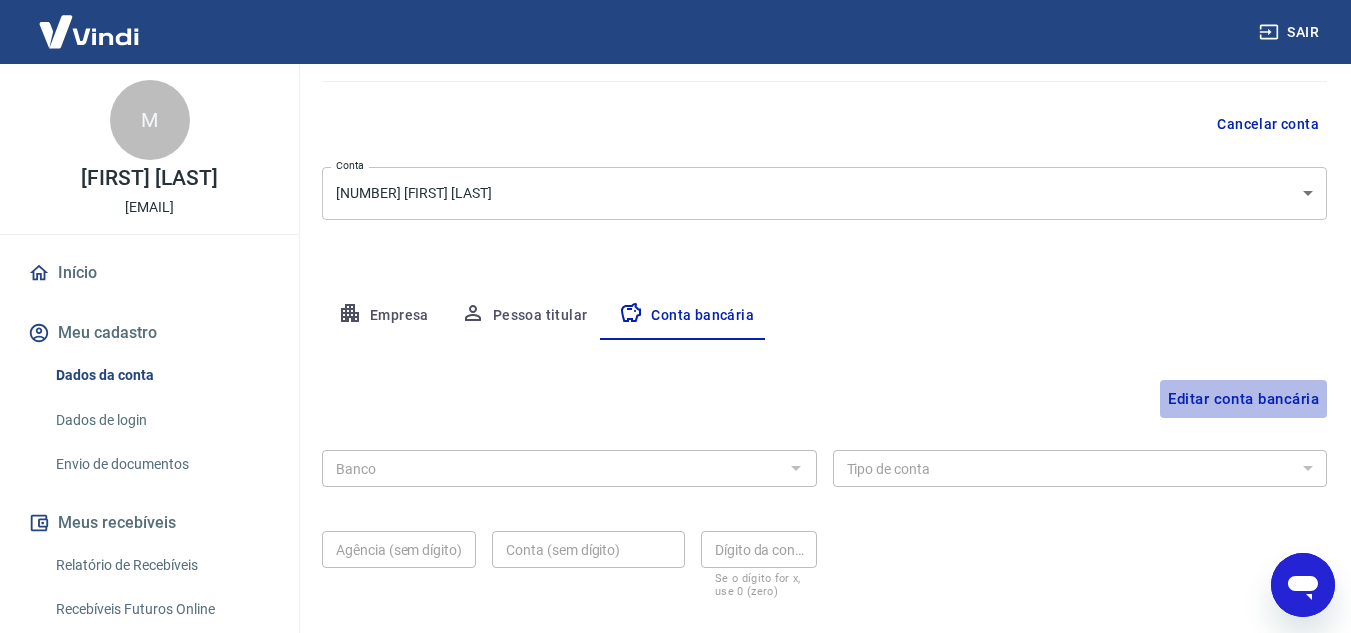 click on "Editar conta bancária" at bounding box center [1243, 399] 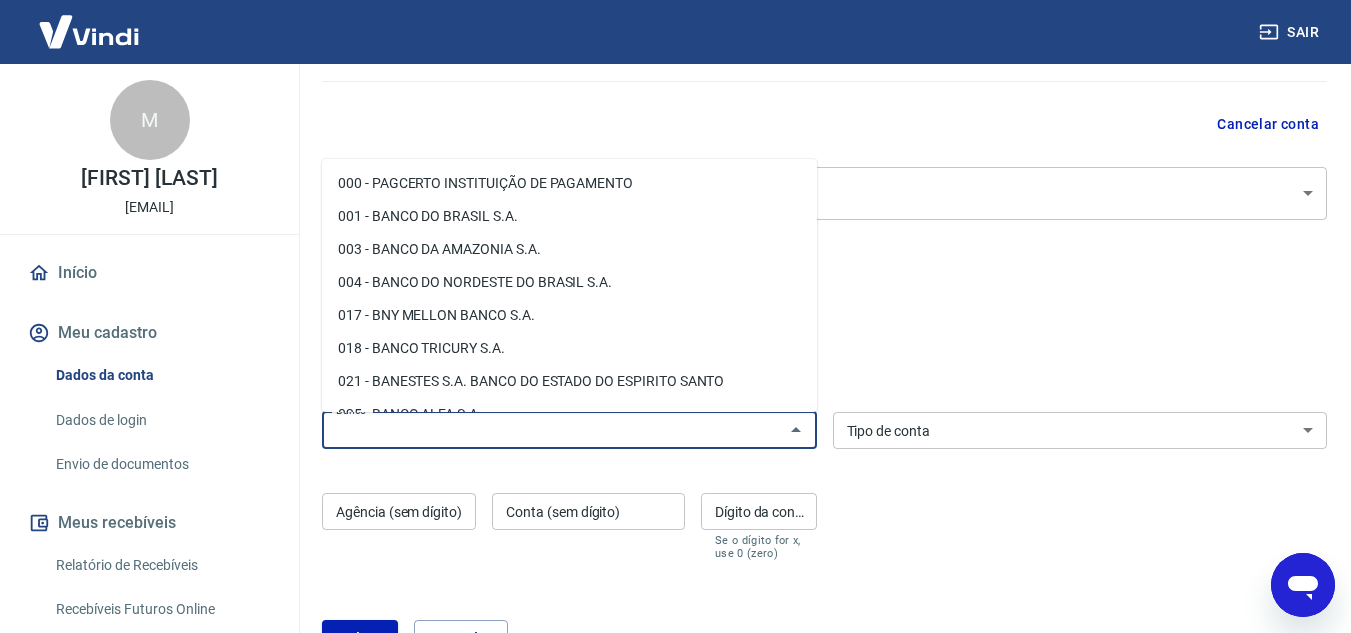 click on "Banco" at bounding box center [553, 430] 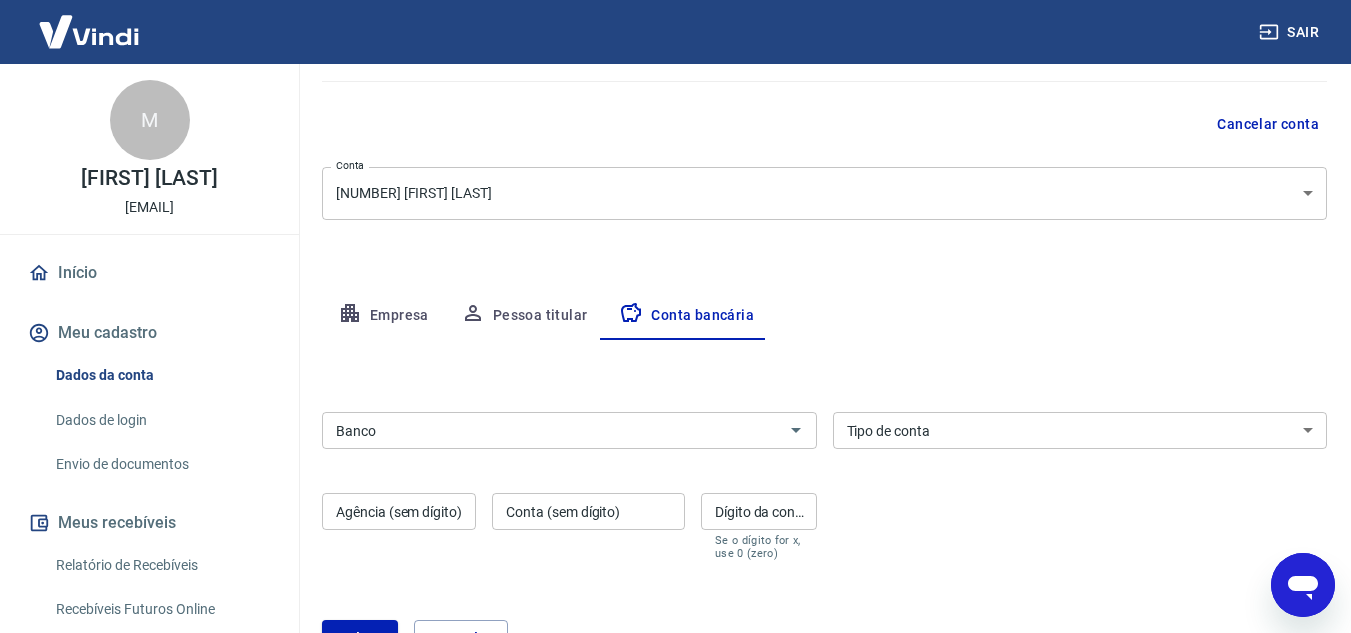 click on "Banco Banco Tipo de conta Conta Corrente Conta Poupança Tipo de conta Agência (sem dígito) Agência (sem dígito) Conta (sem dígito) Conta (sem dígito) Dígito da conta Dígito da conta Se o dígito for x, use 0 (zero)" at bounding box center [824, 484] 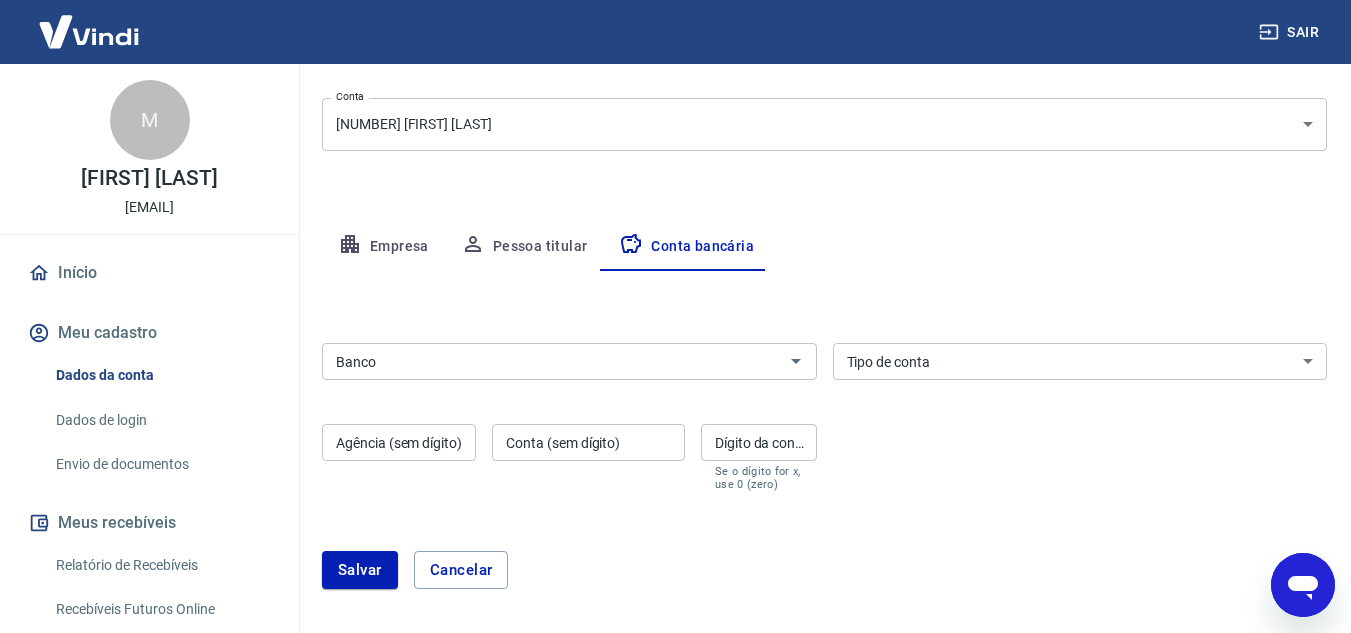 scroll, scrollTop: 233, scrollLeft: 0, axis: vertical 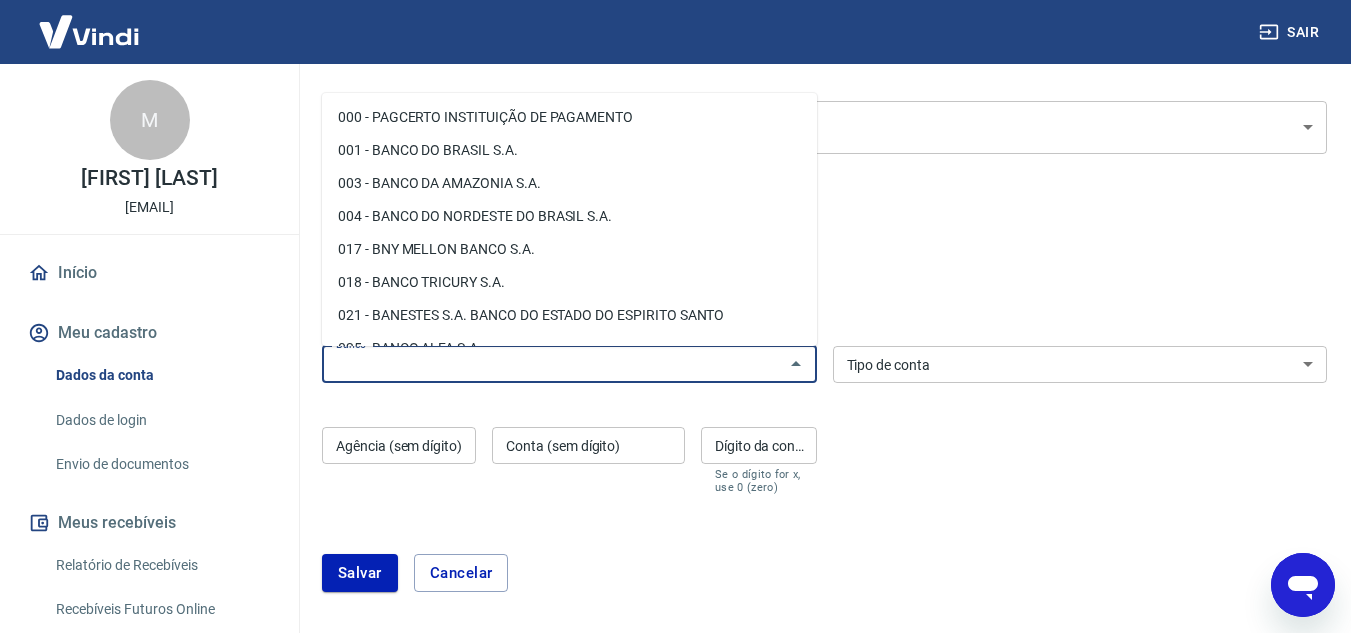 click on "Banco" at bounding box center [553, 364] 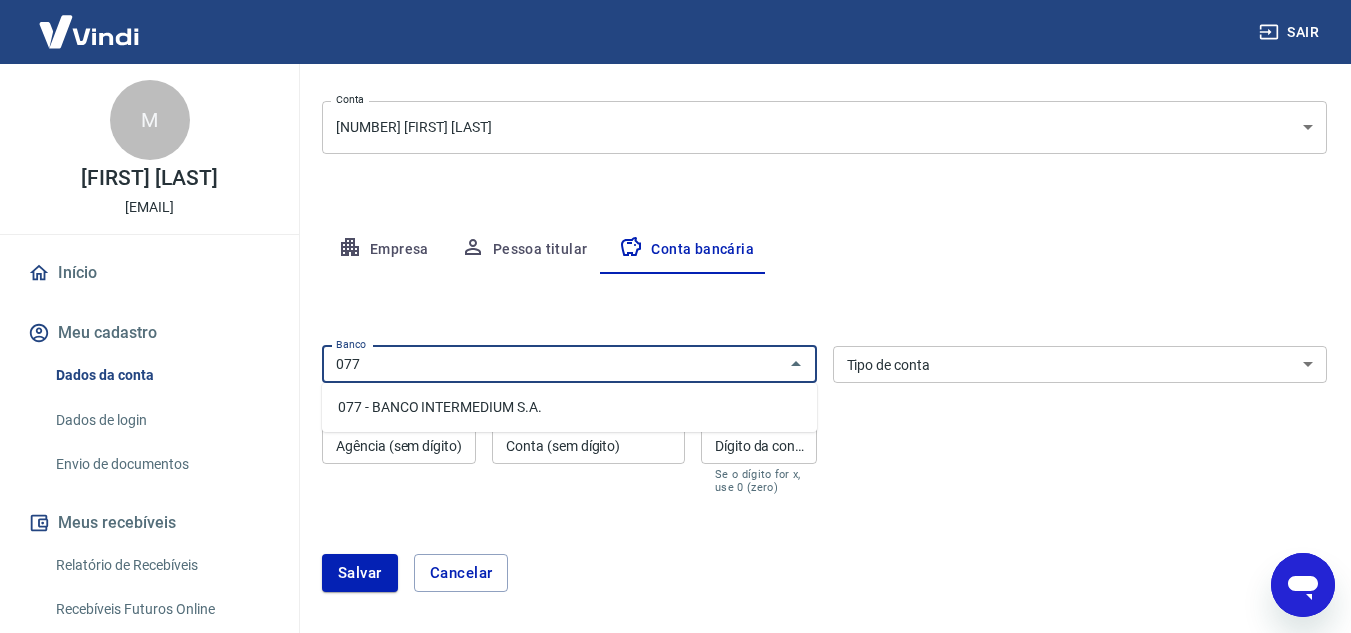 click on "077 - BANCO INTERMEDIUM S.A." at bounding box center [569, 407] 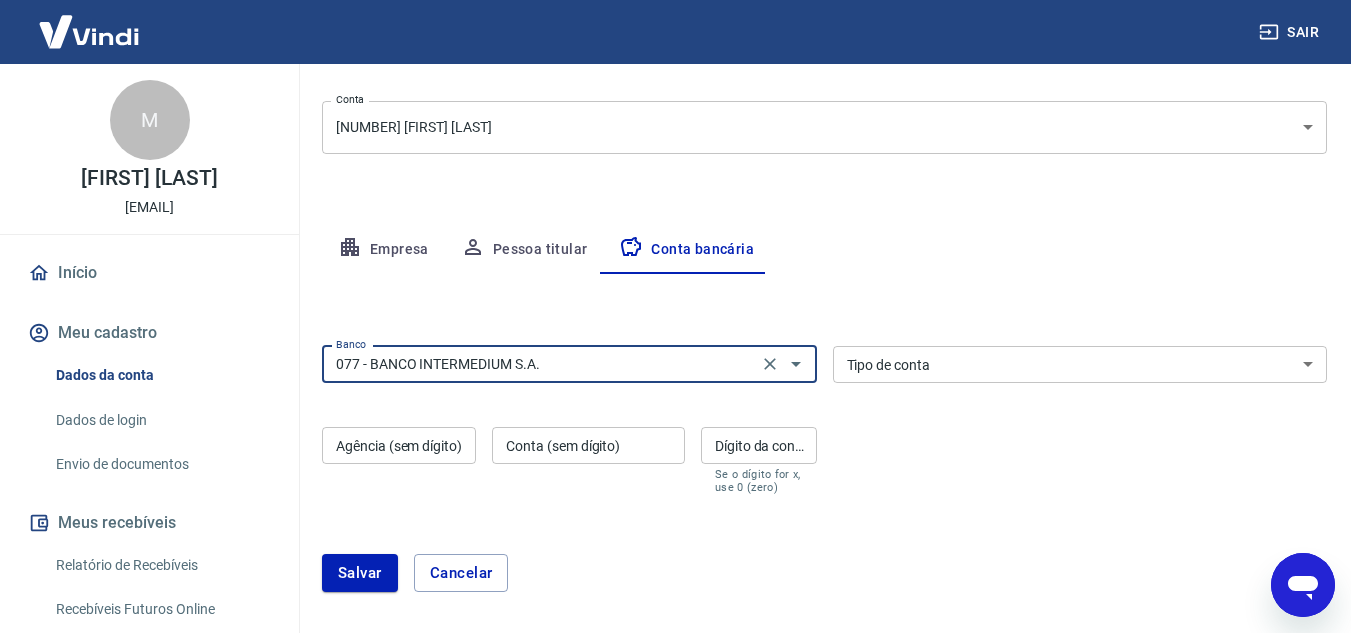 type on "077 - BANCO INTERMEDIUM S.A." 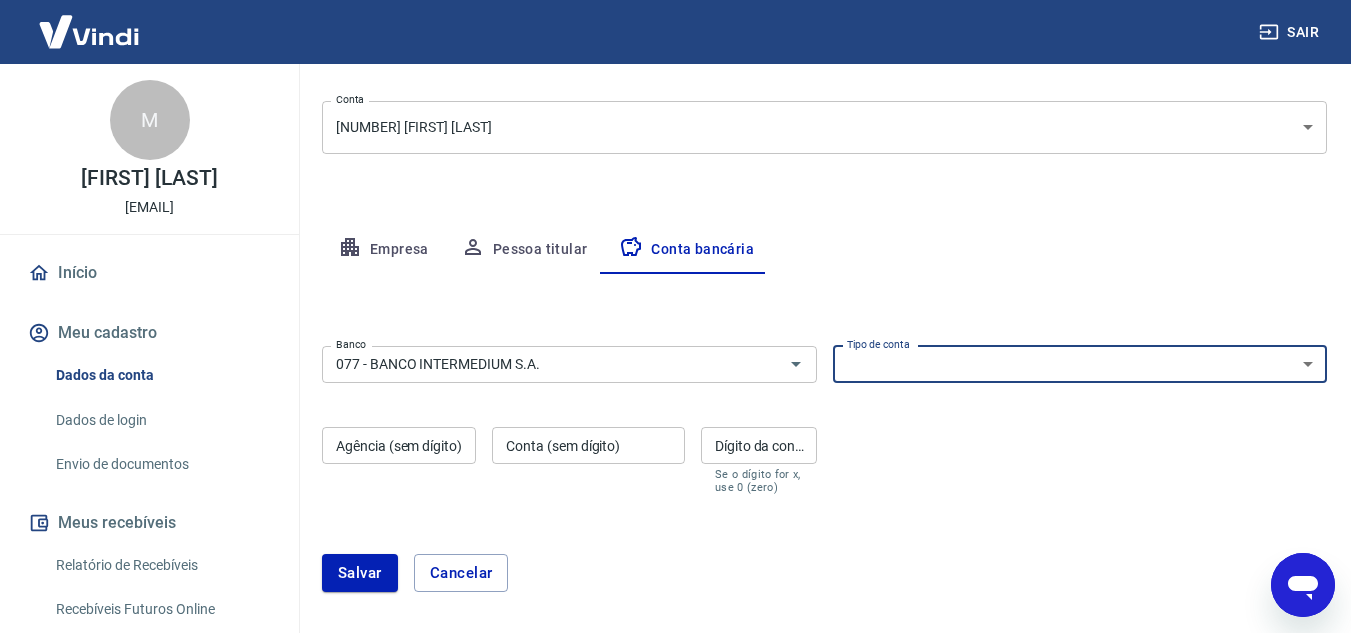 click on "Conta Corrente Conta Poupança" at bounding box center [1080, 364] 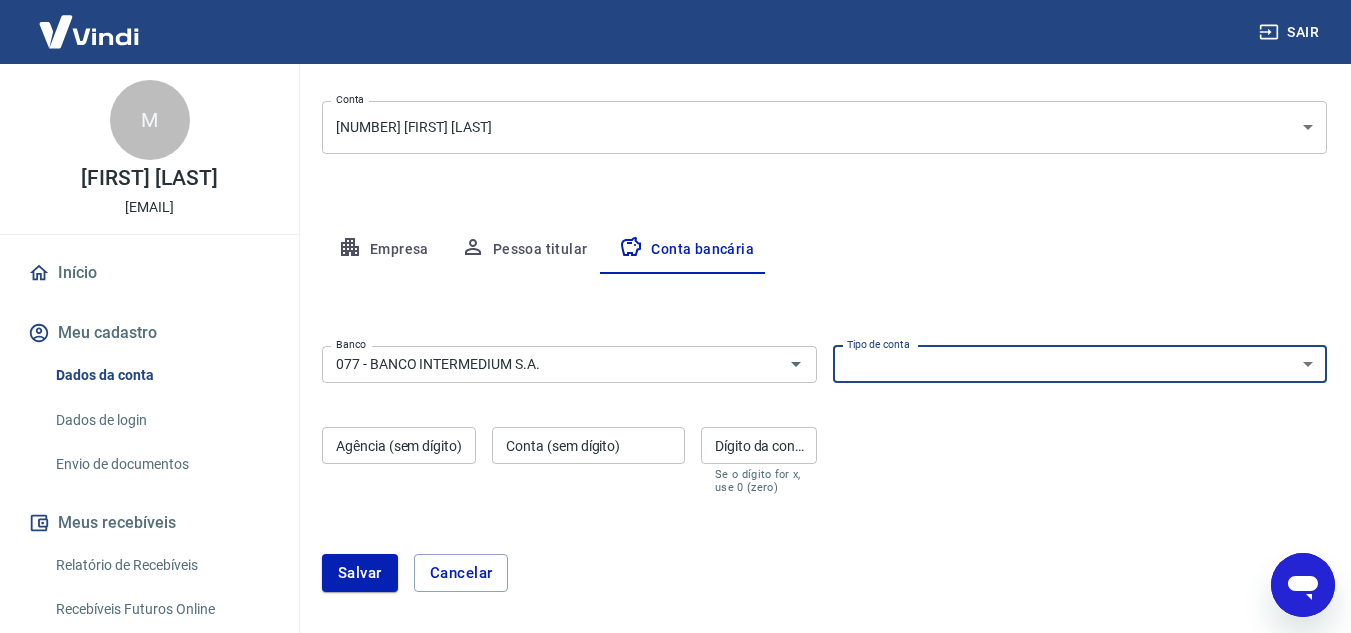 select on "1" 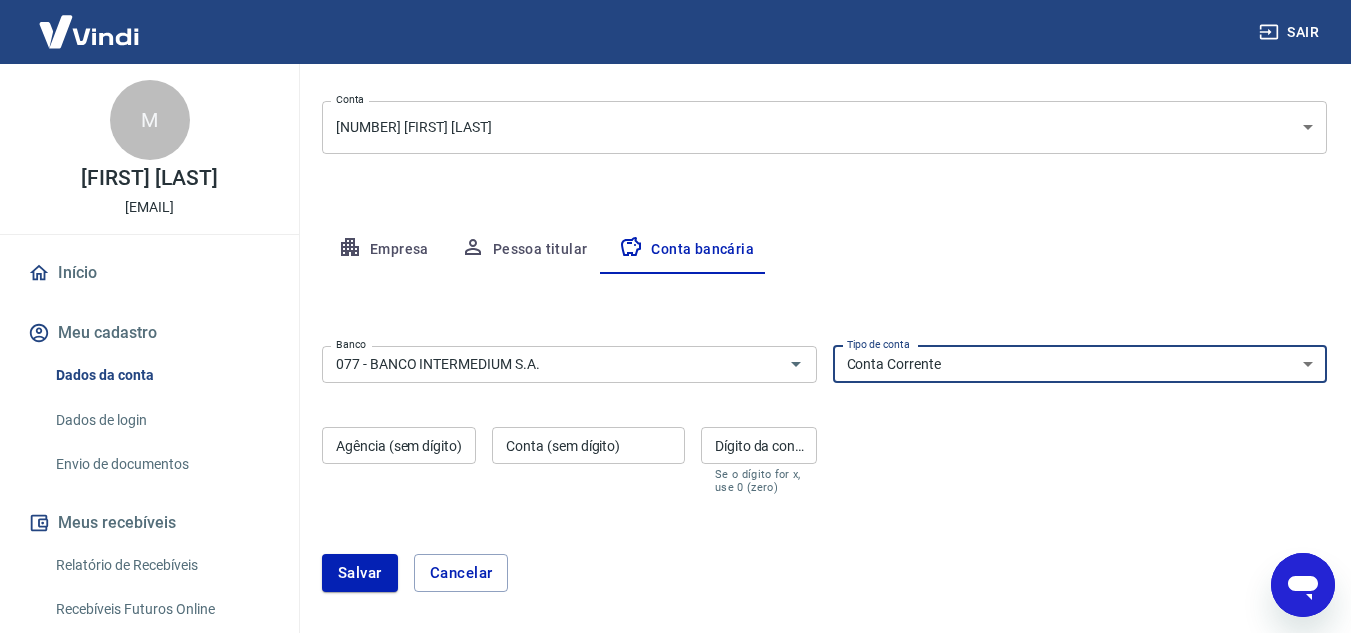 click on "Conta Corrente Conta Poupança" at bounding box center (1080, 364) 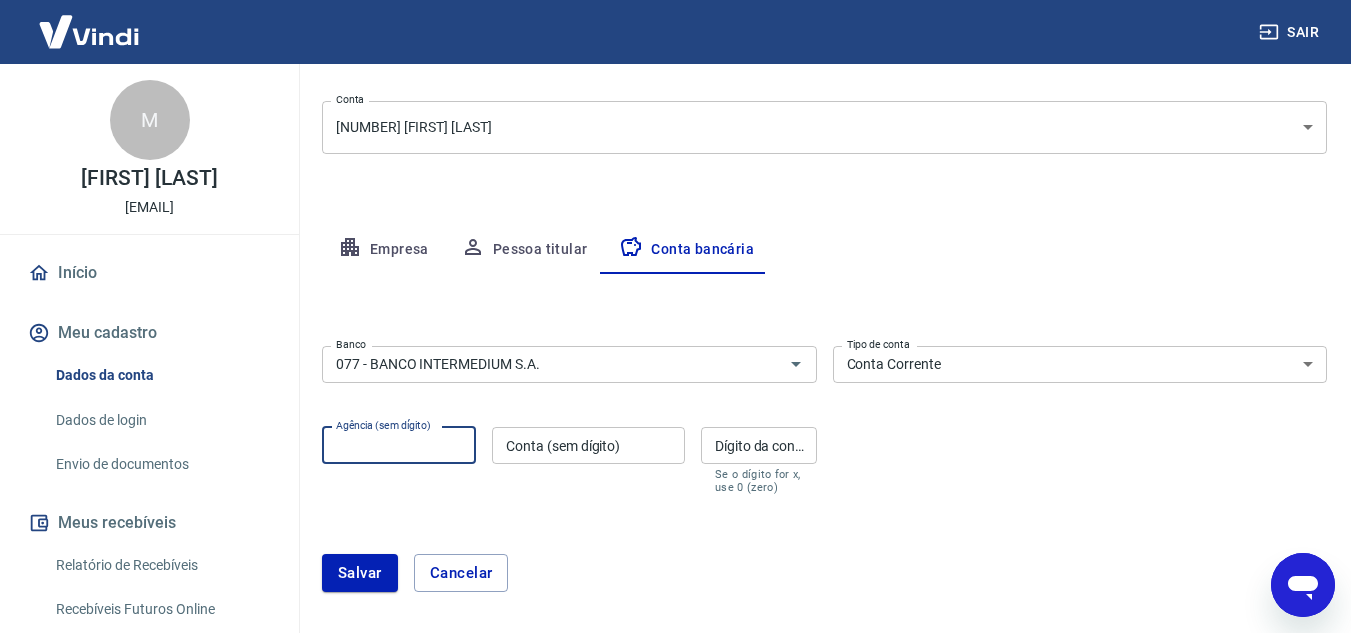 click on "Agência (sem dígito)" at bounding box center [399, 445] 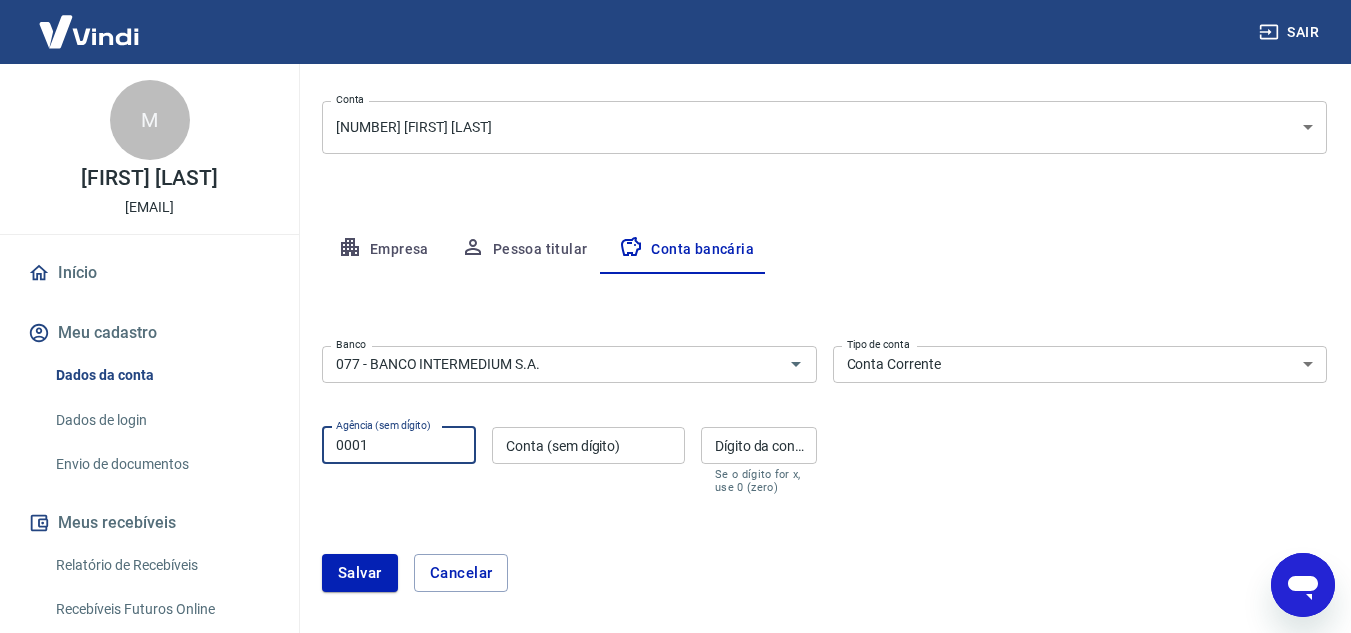 type on "0001" 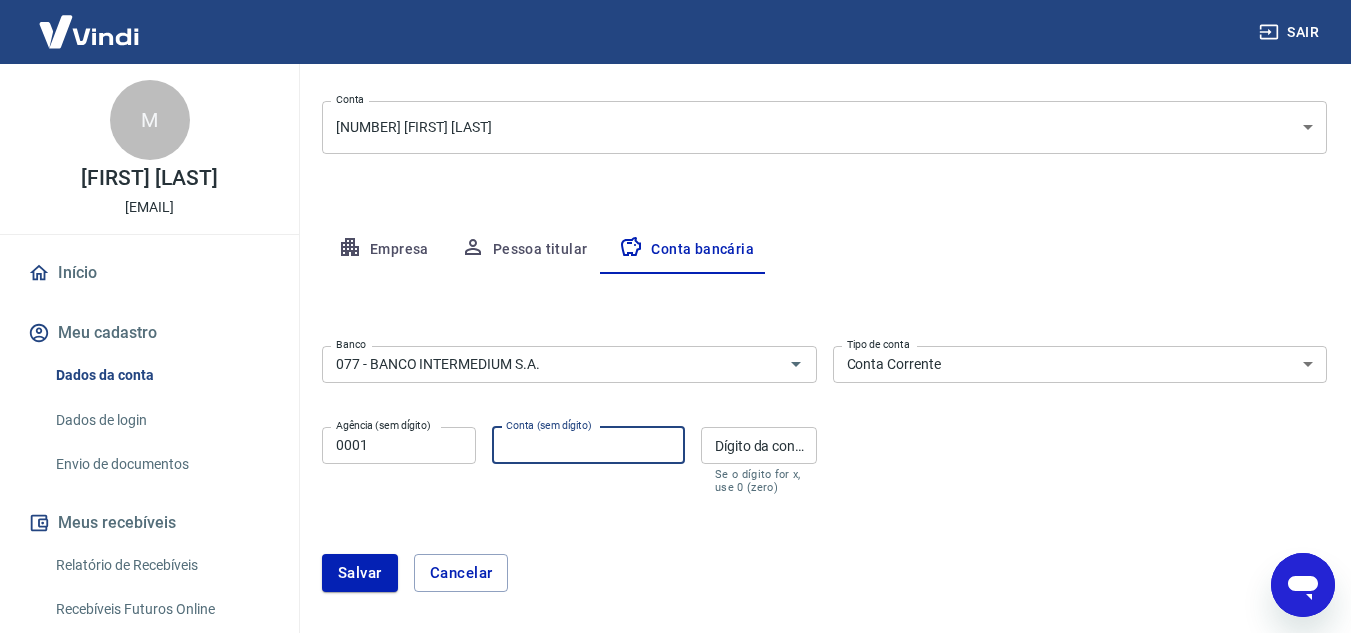 click on "Conta (sem dígito)" at bounding box center (588, 445) 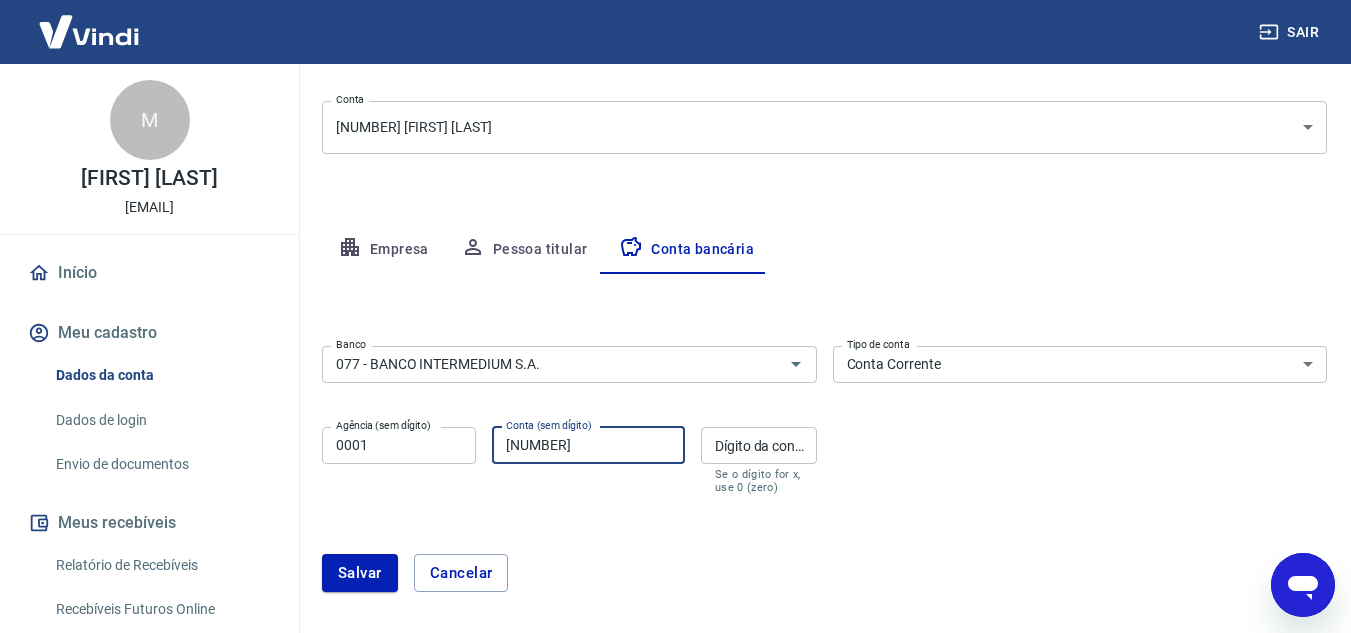 type on "40334637" 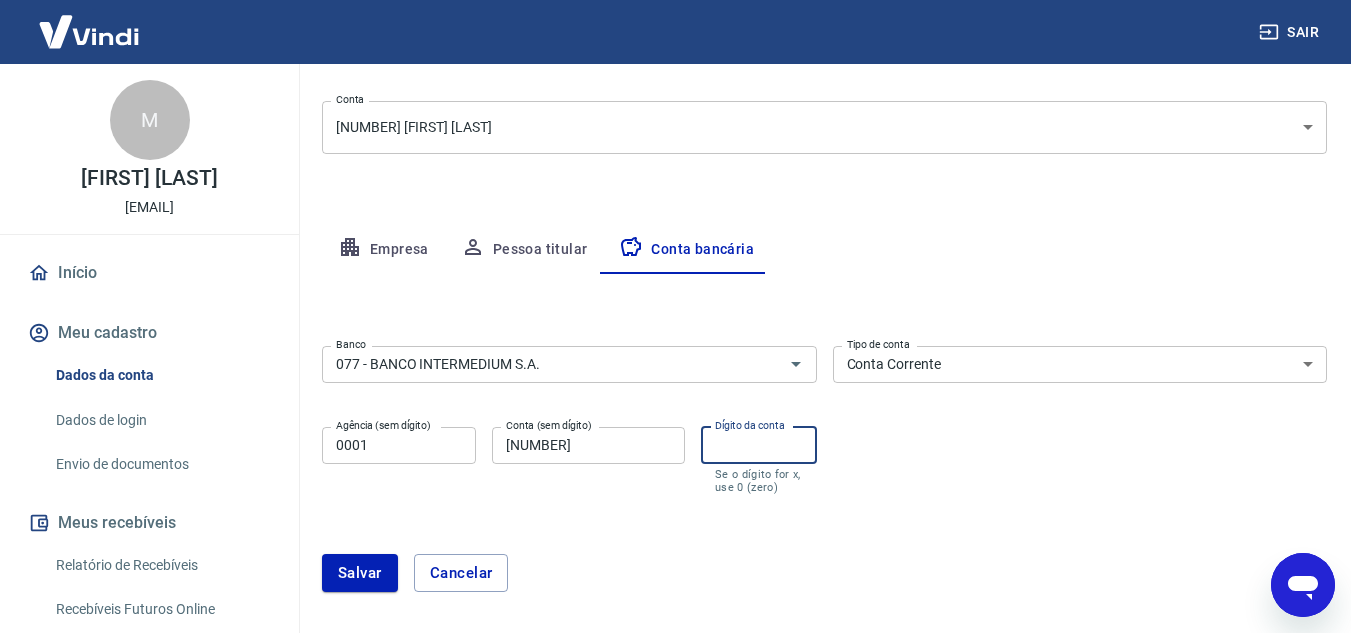 click on "Dígito da conta" at bounding box center [759, 445] 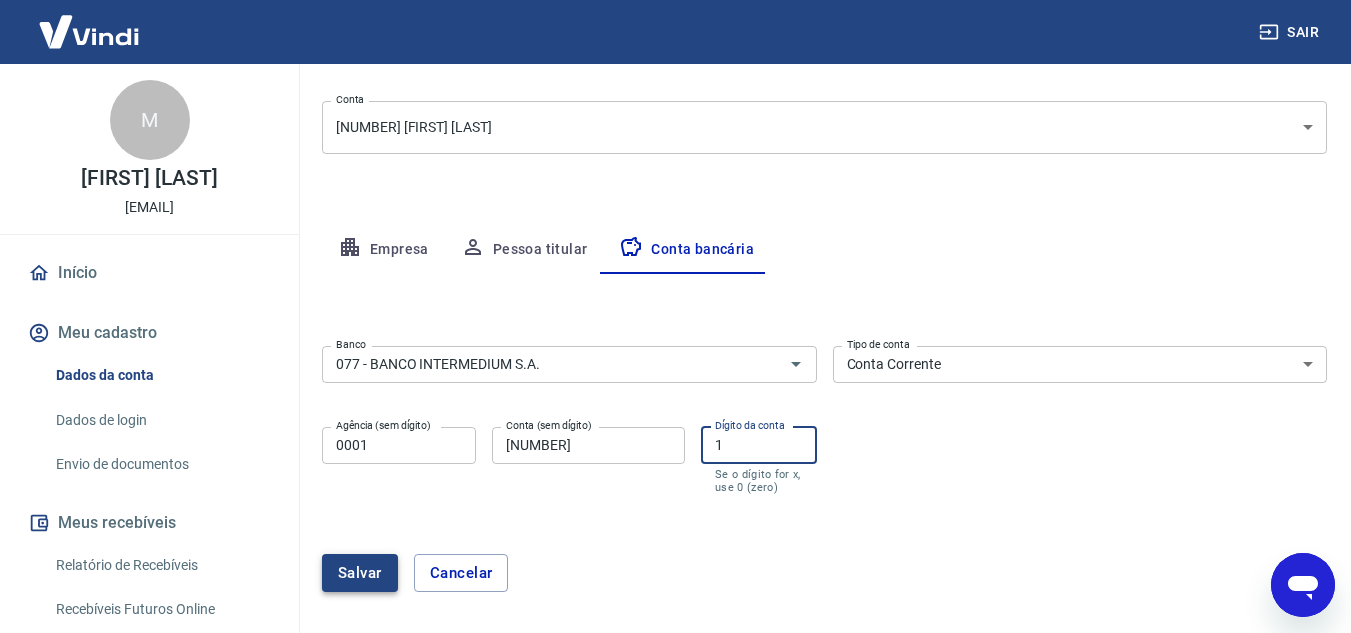 type on "1" 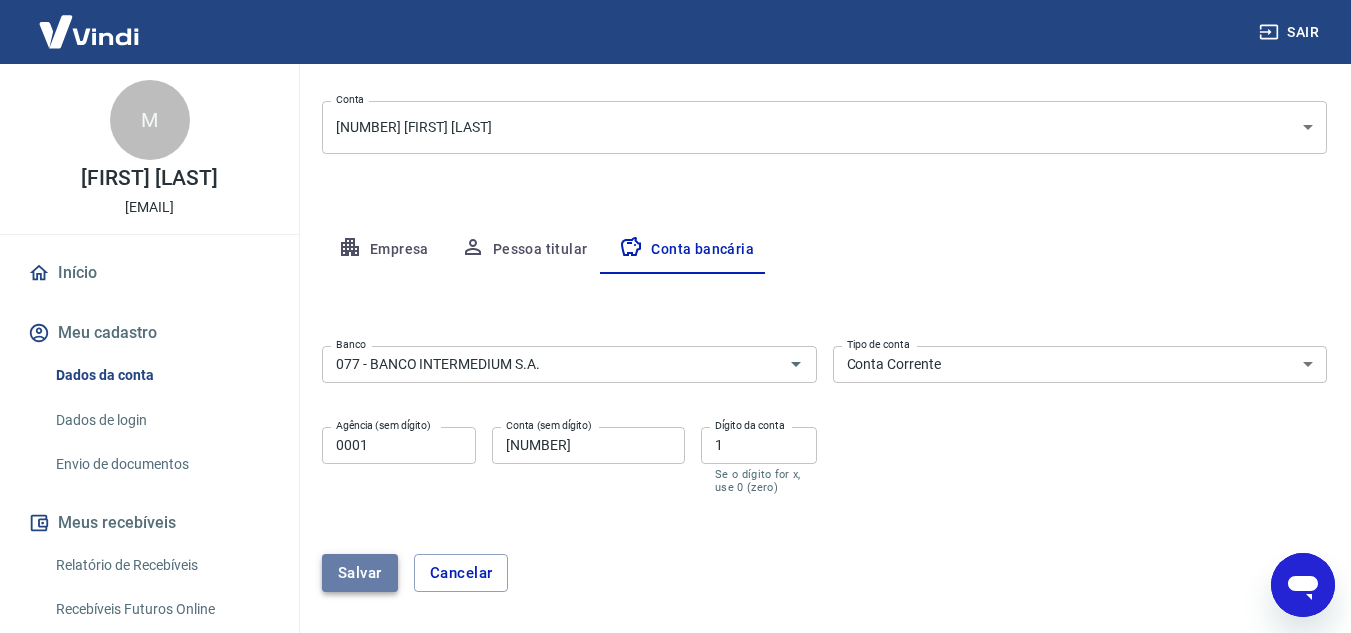 click on "Salvar" at bounding box center (360, 573) 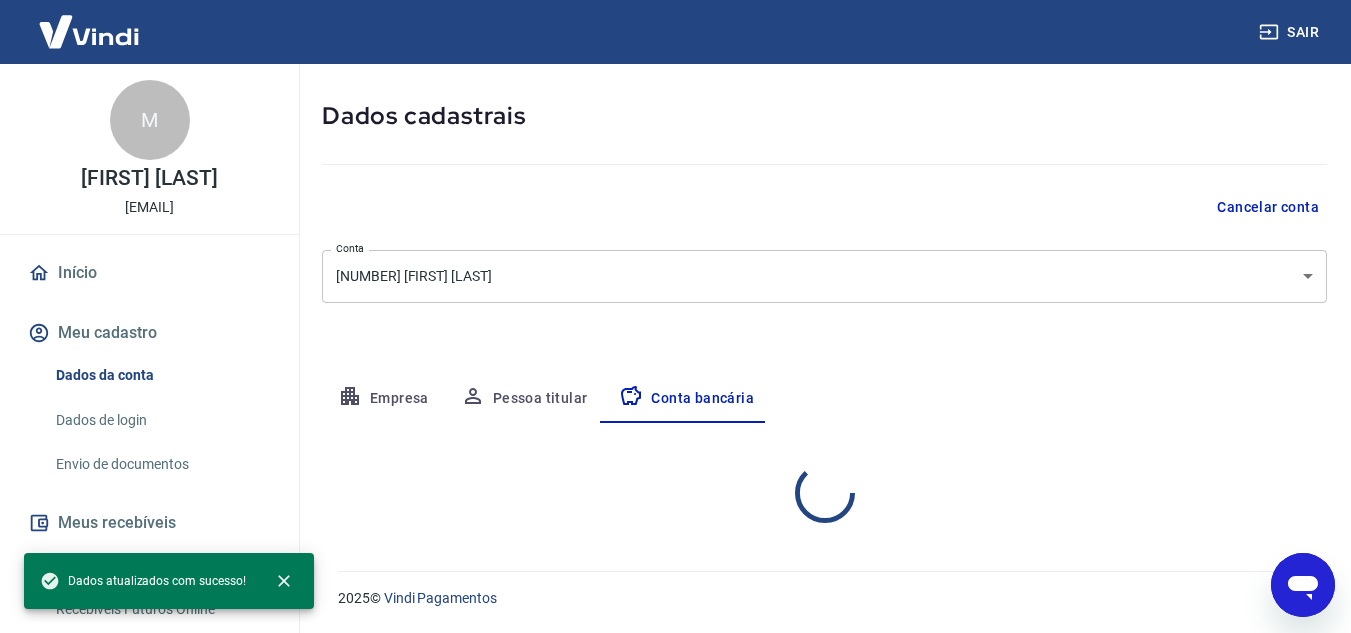 select on "1" 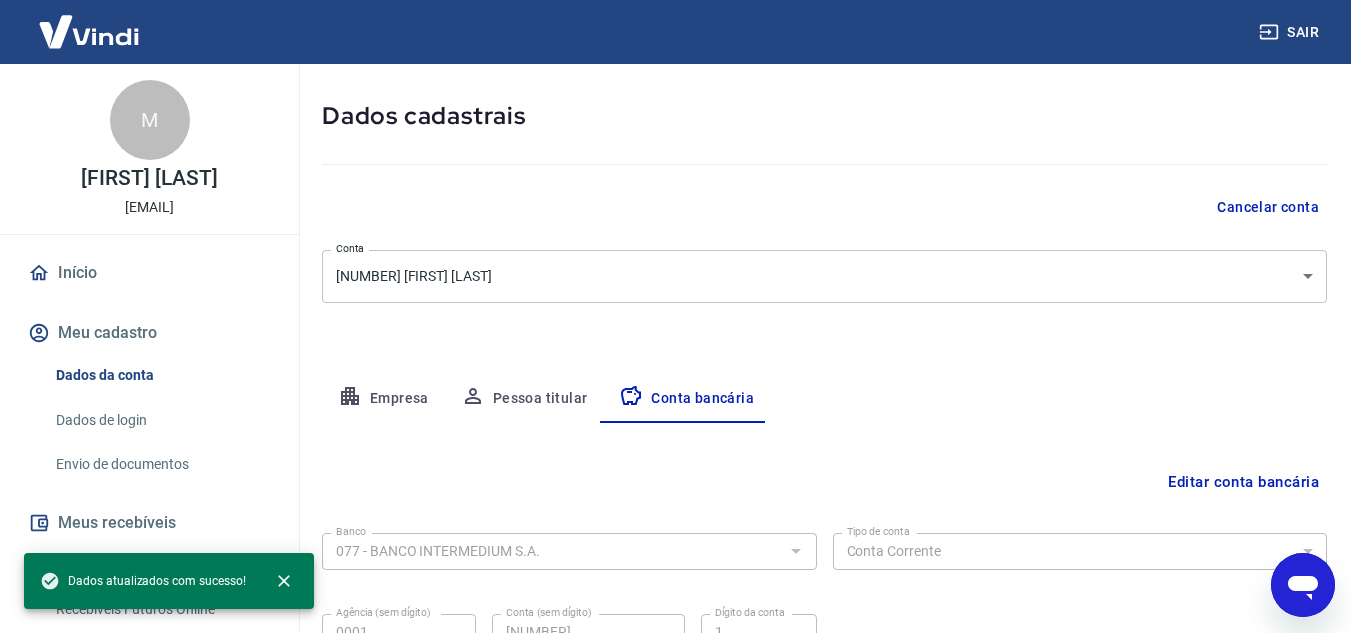 scroll, scrollTop: 233, scrollLeft: 0, axis: vertical 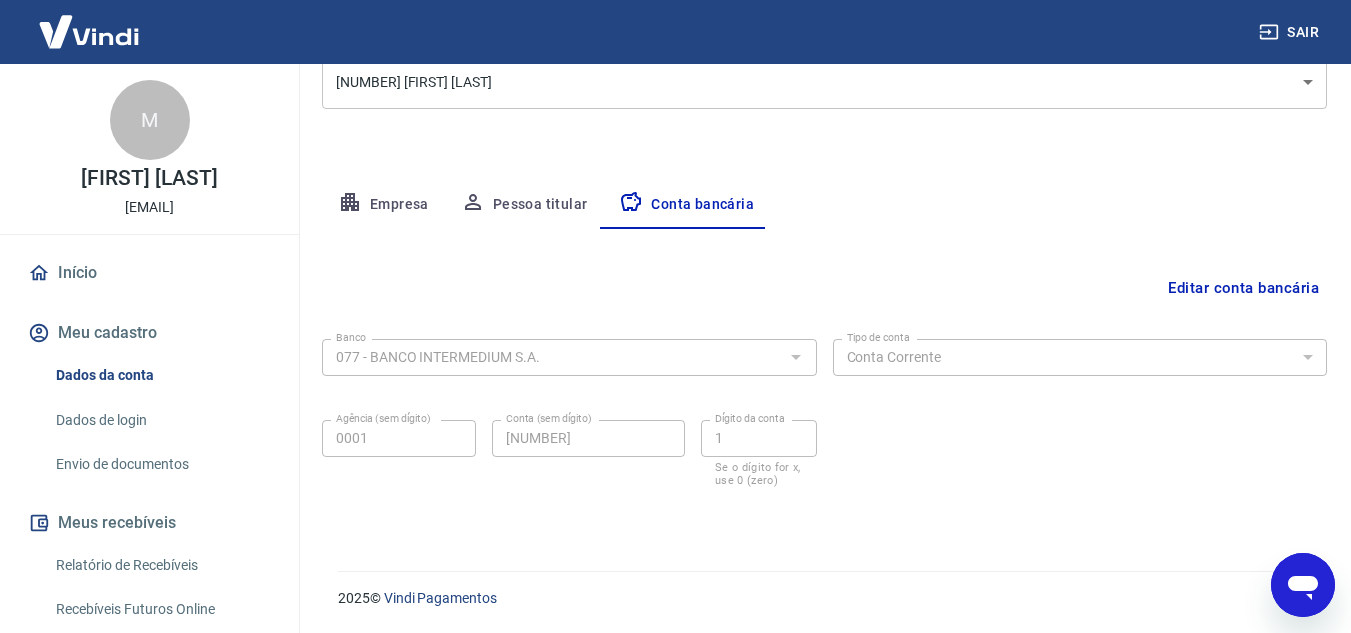 click on "Meu cadastro / Dados cadastrais Dados cadastrais Cancelar conta Conta 55.499.815 Marcelo Fernando da Costa [object Object] Conta Empresa Pessoa titular Conta bancária Editar conta bancária Banco 077 - BANCO INTERMEDIUM S.A. Banco Tipo de conta Conta Corrente Conta Poupança Tipo de conta Agência (sem dígito) 0001 Agência (sem dígito) Conta (sem dígito) 40334637 Conta (sem dígito) Dígito da conta 1 Dígito da conta Se o dígito for x, use 0 (zero) Atenção Ao cadastrar uma nova conta bancária, faremos um crédito de valor simbólico na conta bancária informada. Este crédito é apenas para verificação de segurança e será feito automaticamente após a alteração da conta. Salvar Cancelar" at bounding box center [824, 166] 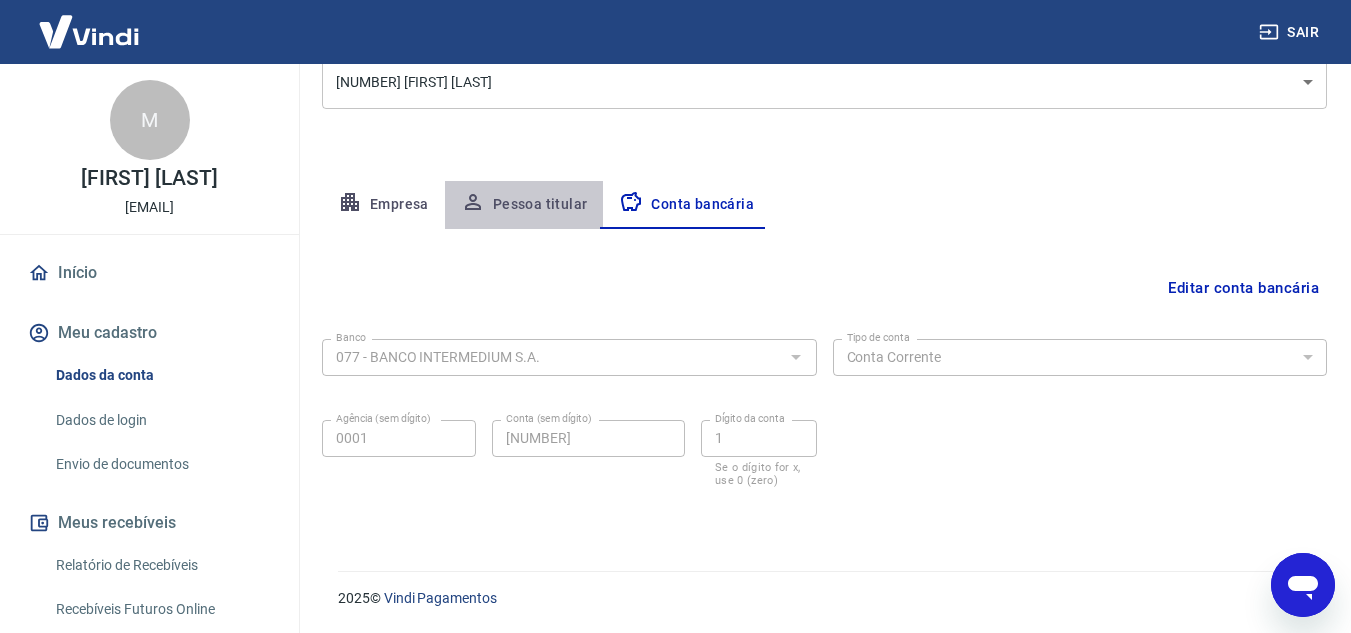 click on "Pessoa titular" at bounding box center [524, 205] 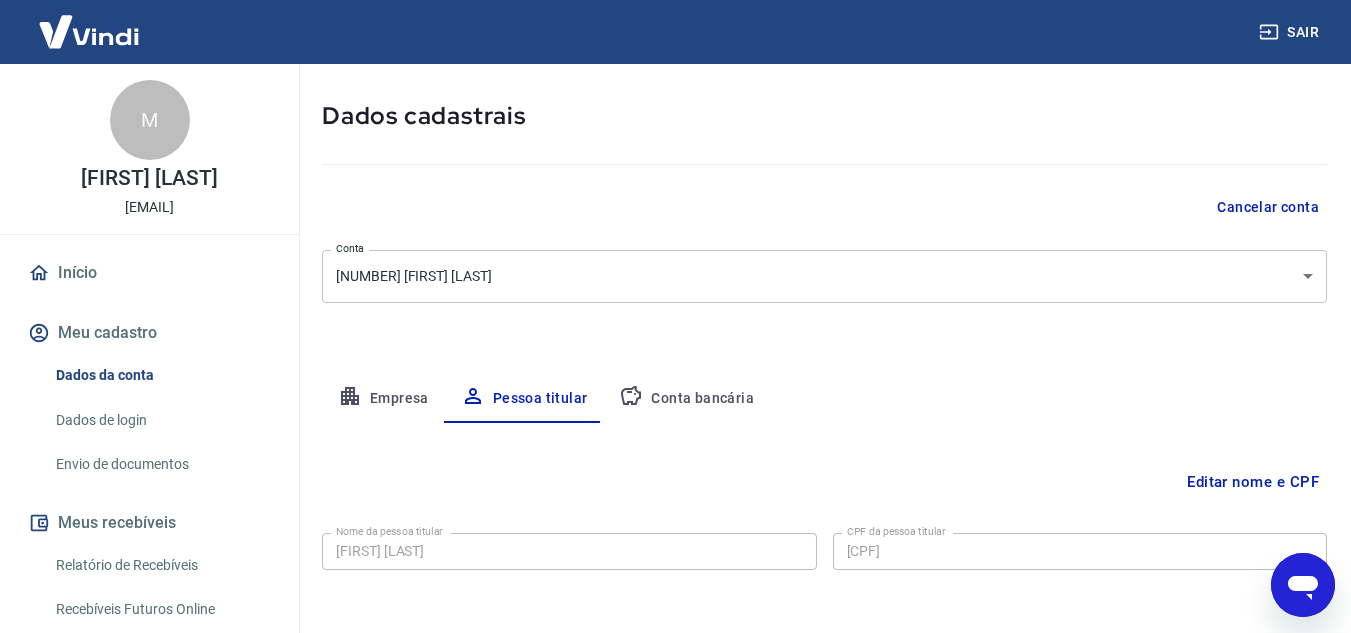 scroll, scrollTop: 167, scrollLeft: 0, axis: vertical 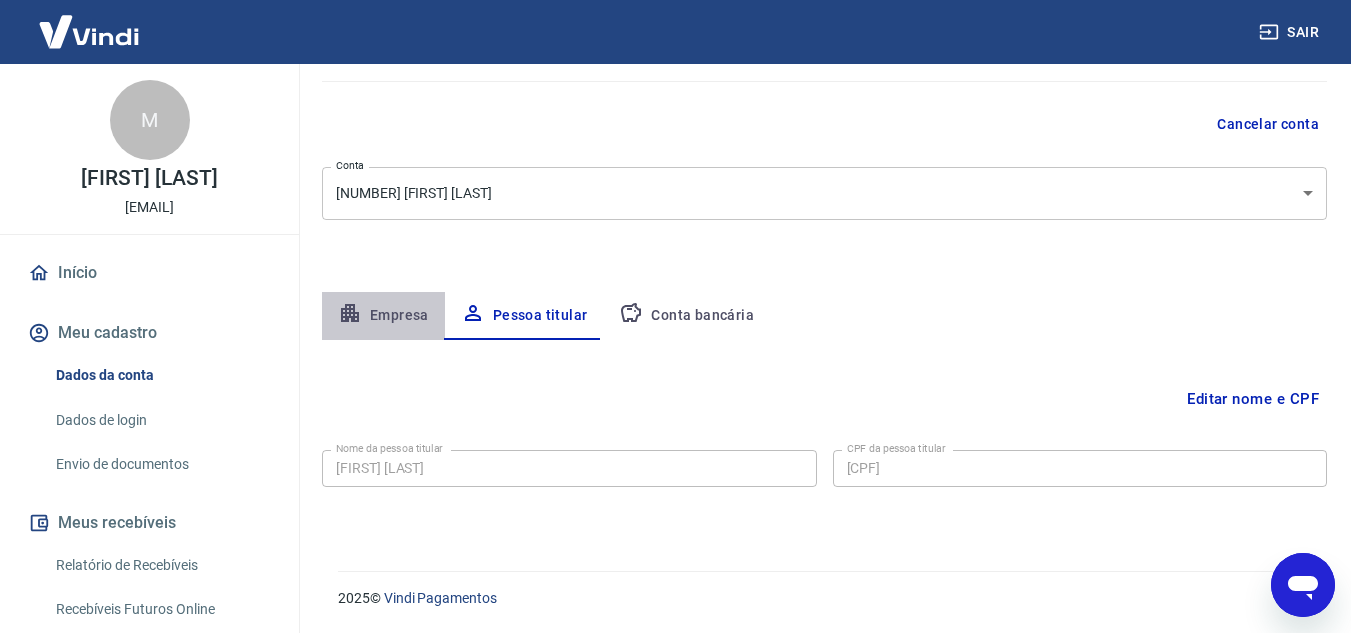 click on "Empresa" at bounding box center [383, 316] 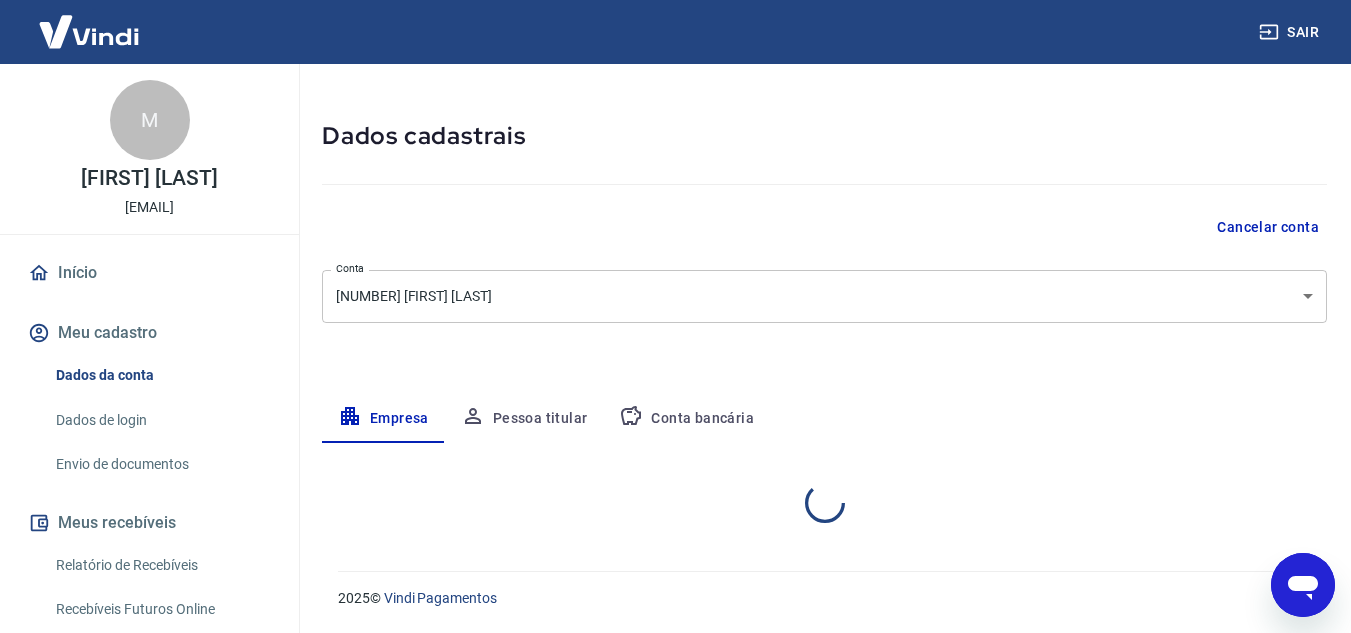 select on "SP" 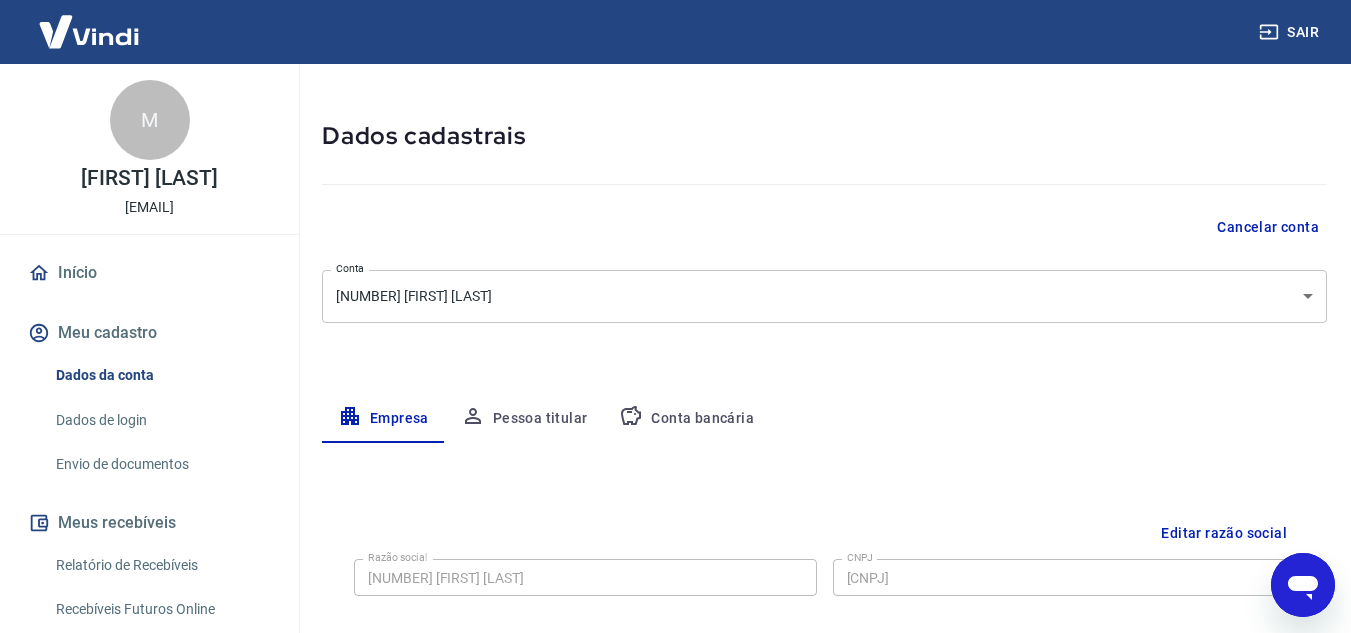 scroll, scrollTop: 167, scrollLeft: 0, axis: vertical 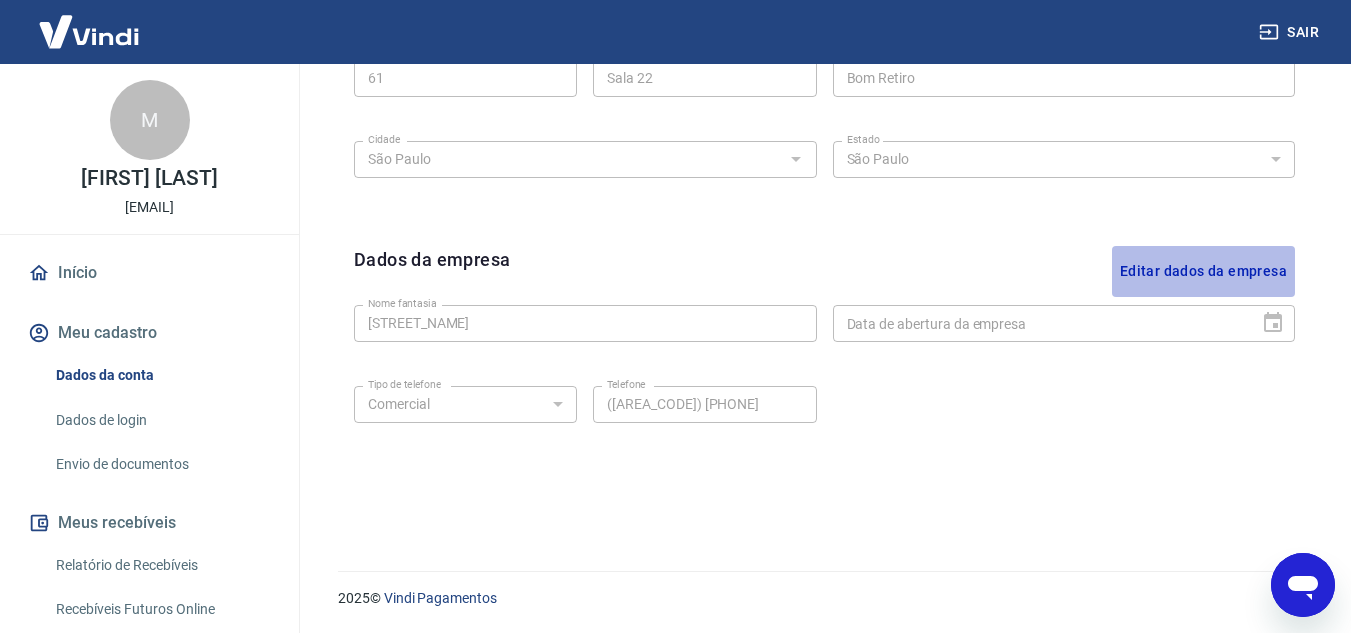 click on "Editar dados da empresa" at bounding box center [1203, 271] 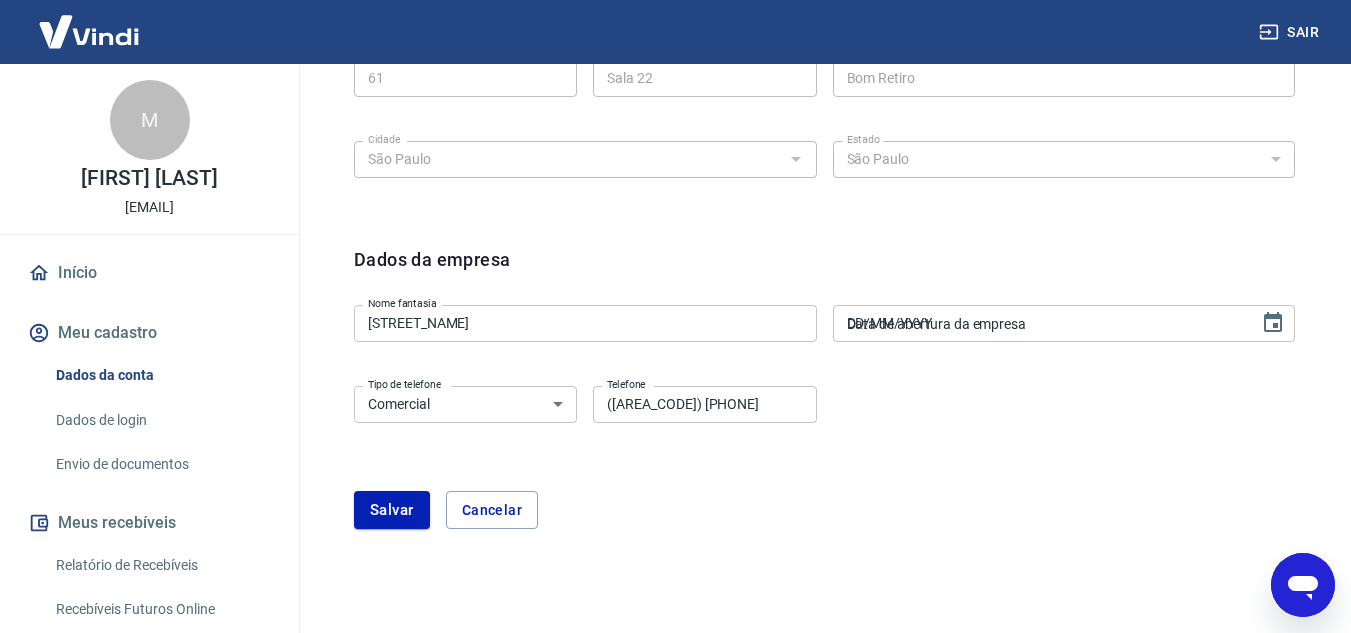 click on "DD/MM/YYYY" at bounding box center (1039, 323) 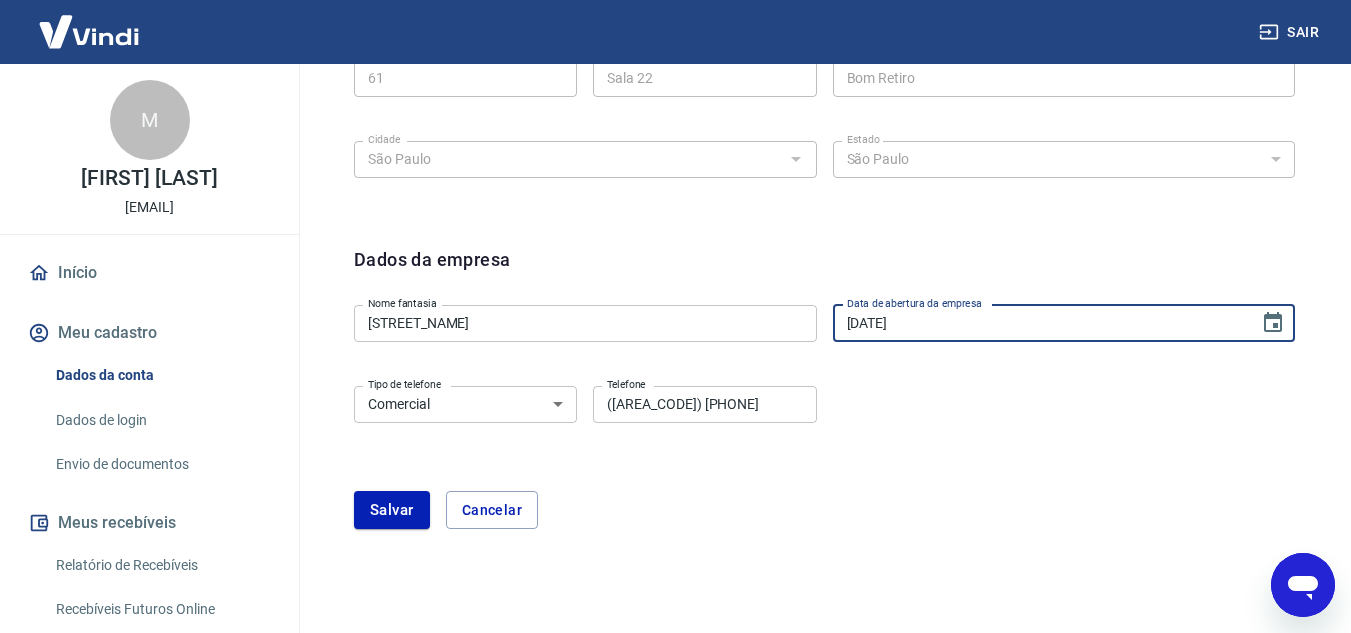 type on "12/06/2024" 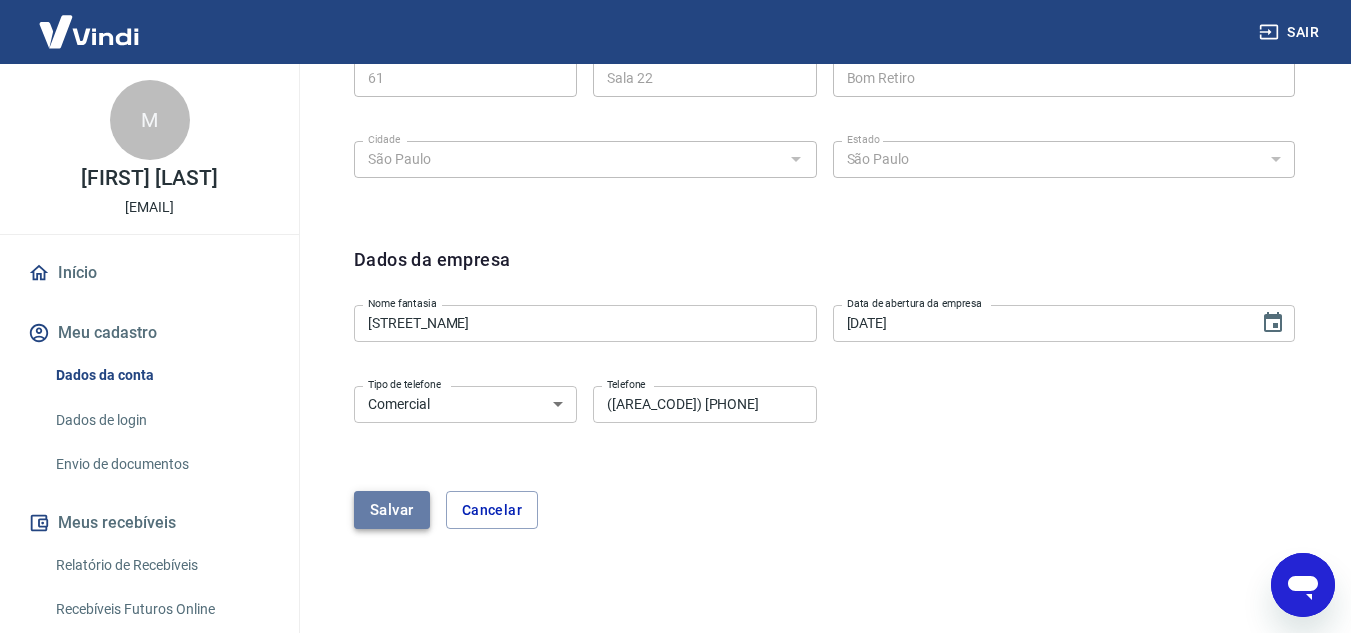 click on "Salvar" at bounding box center [392, 510] 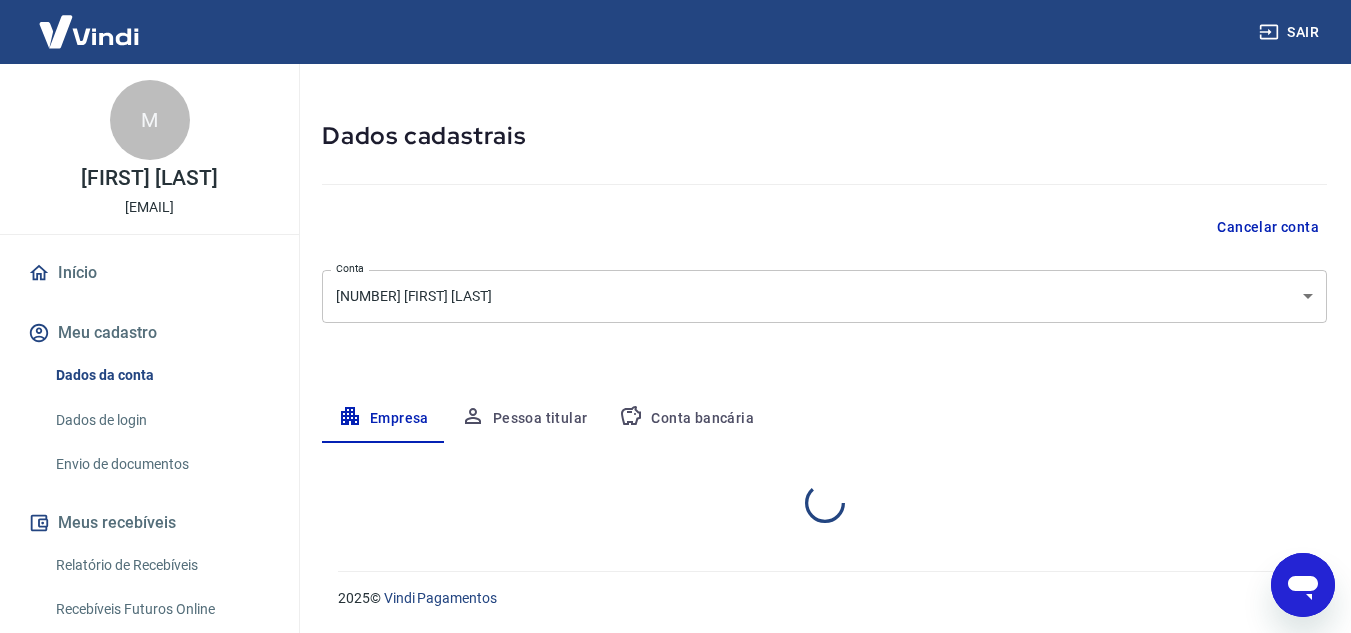 select on "SP" 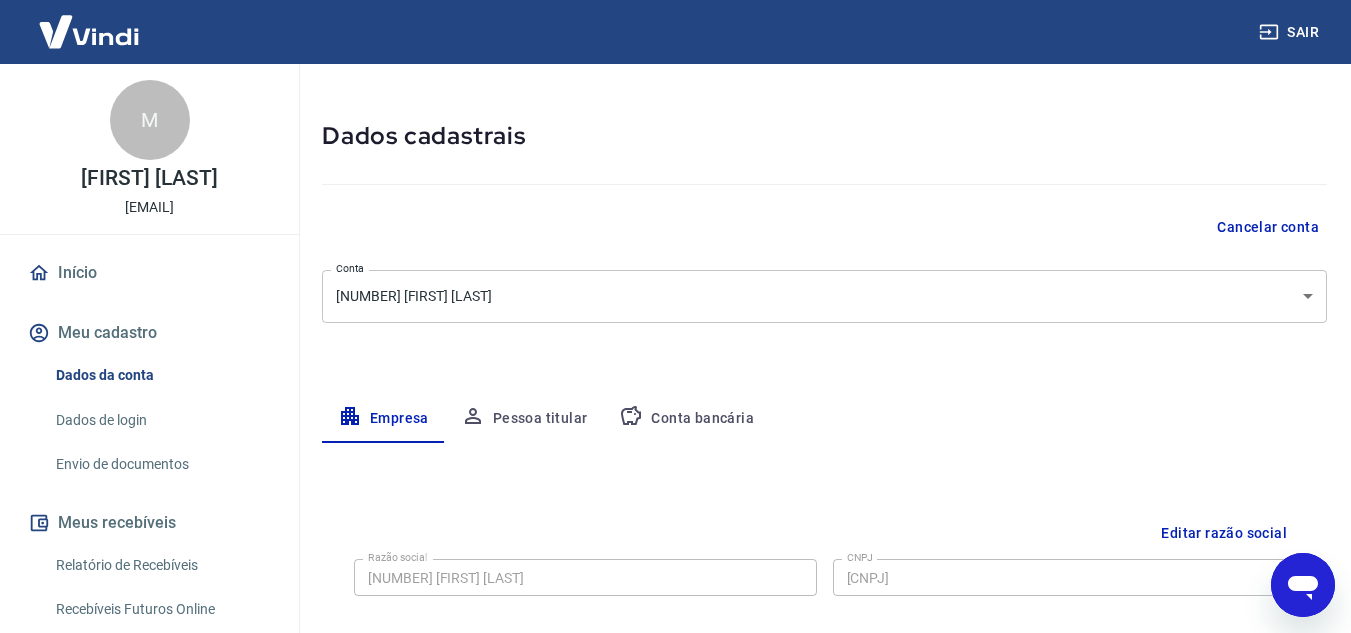 scroll, scrollTop: 333, scrollLeft: 0, axis: vertical 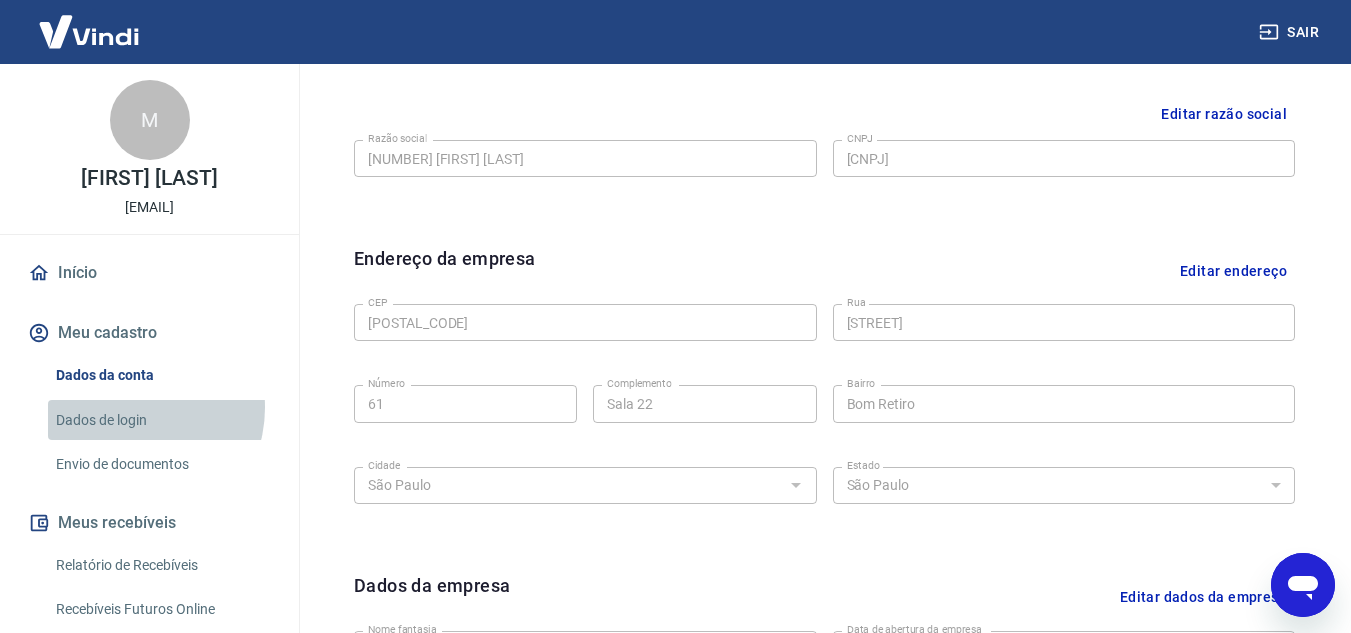 click on "Dados de login" at bounding box center [161, 420] 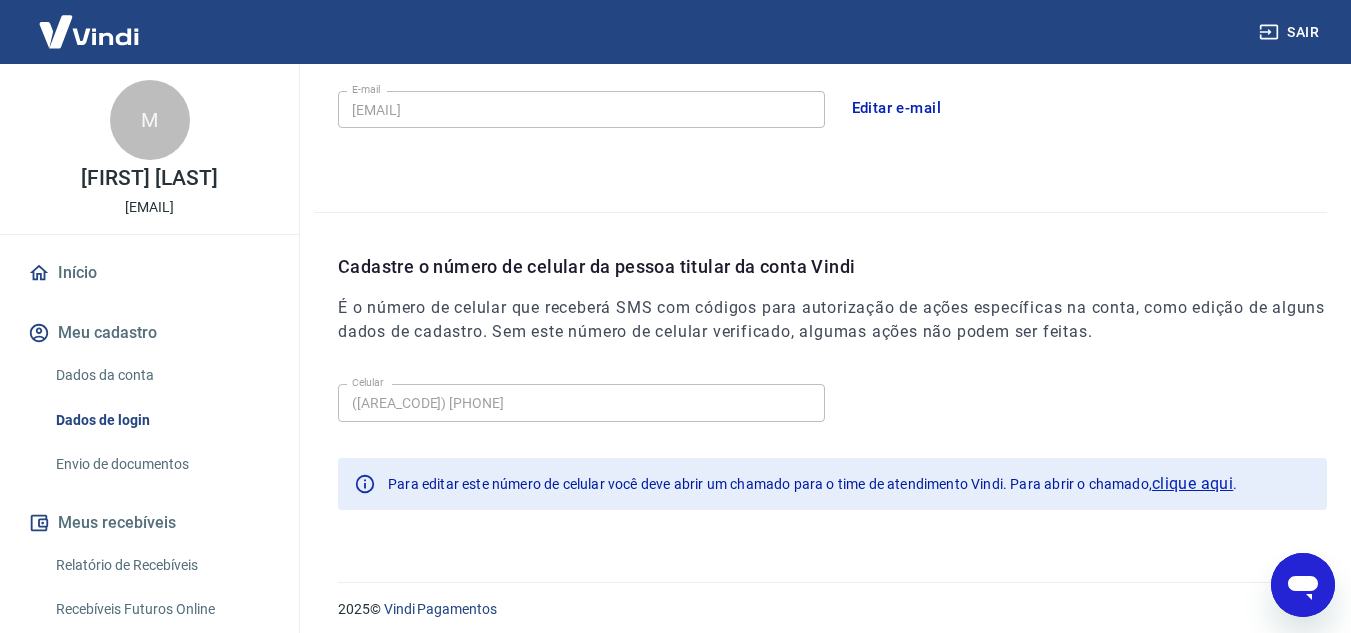 scroll, scrollTop: 632, scrollLeft: 0, axis: vertical 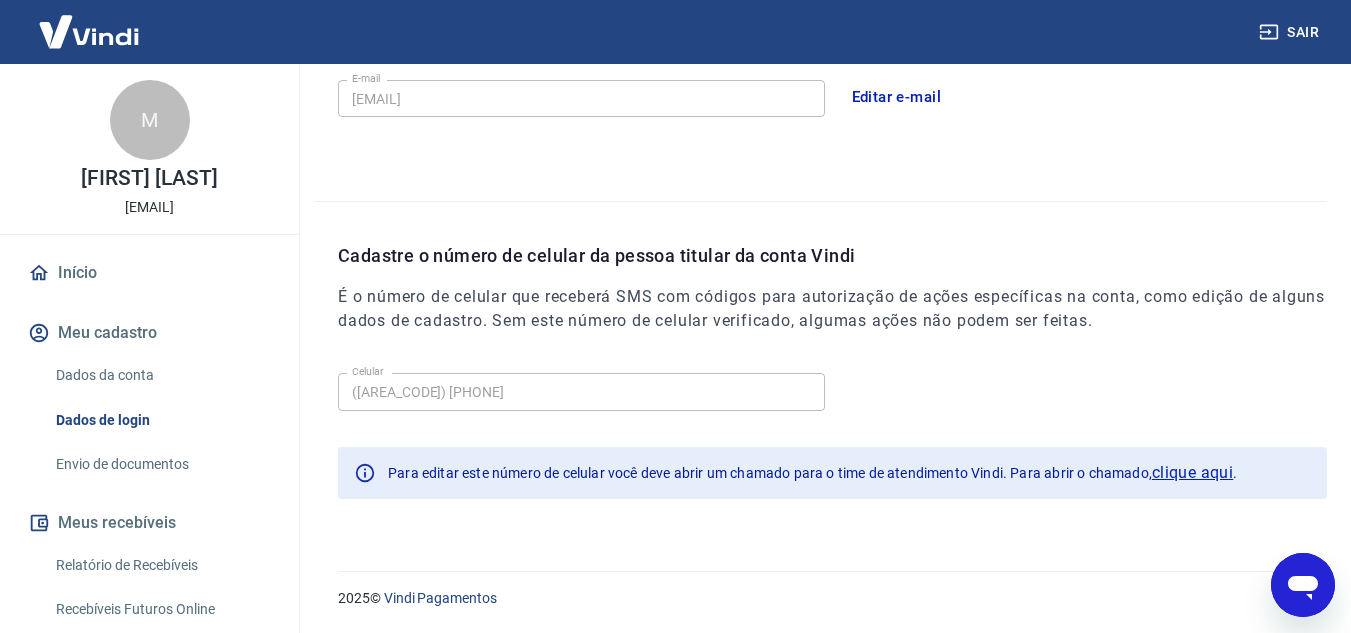 click on "Envio de documentos" at bounding box center [161, 464] 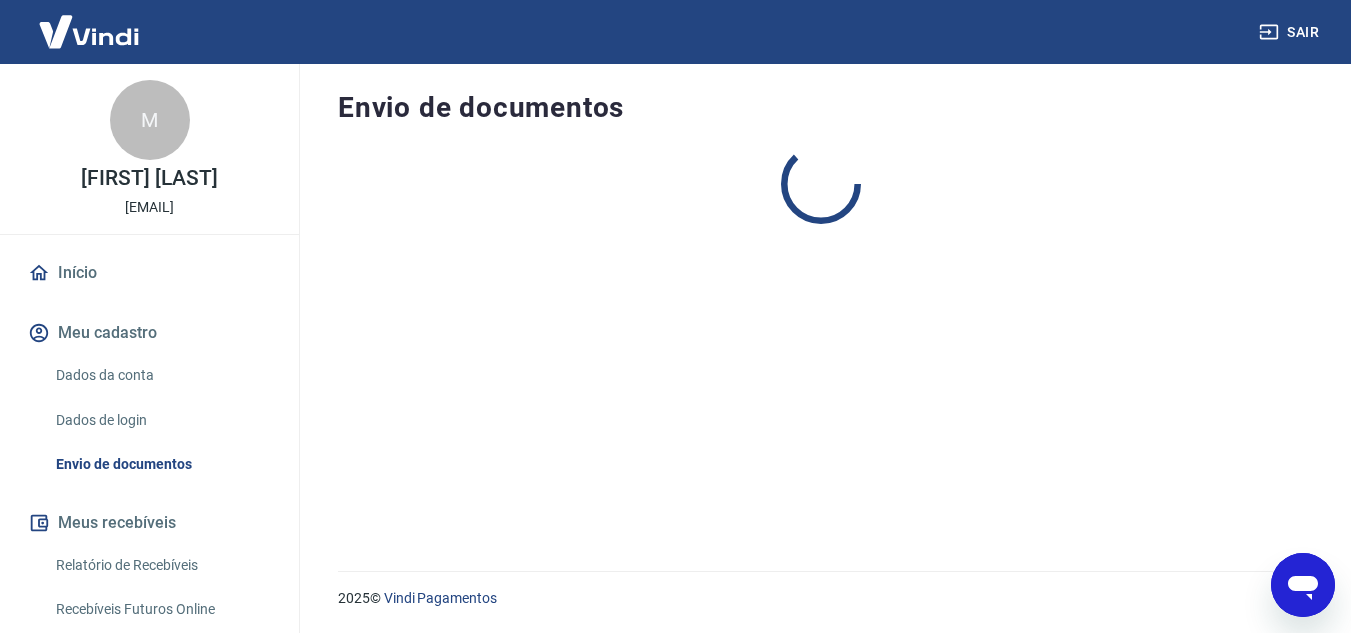 scroll, scrollTop: 0, scrollLeft: 0, axis: both 